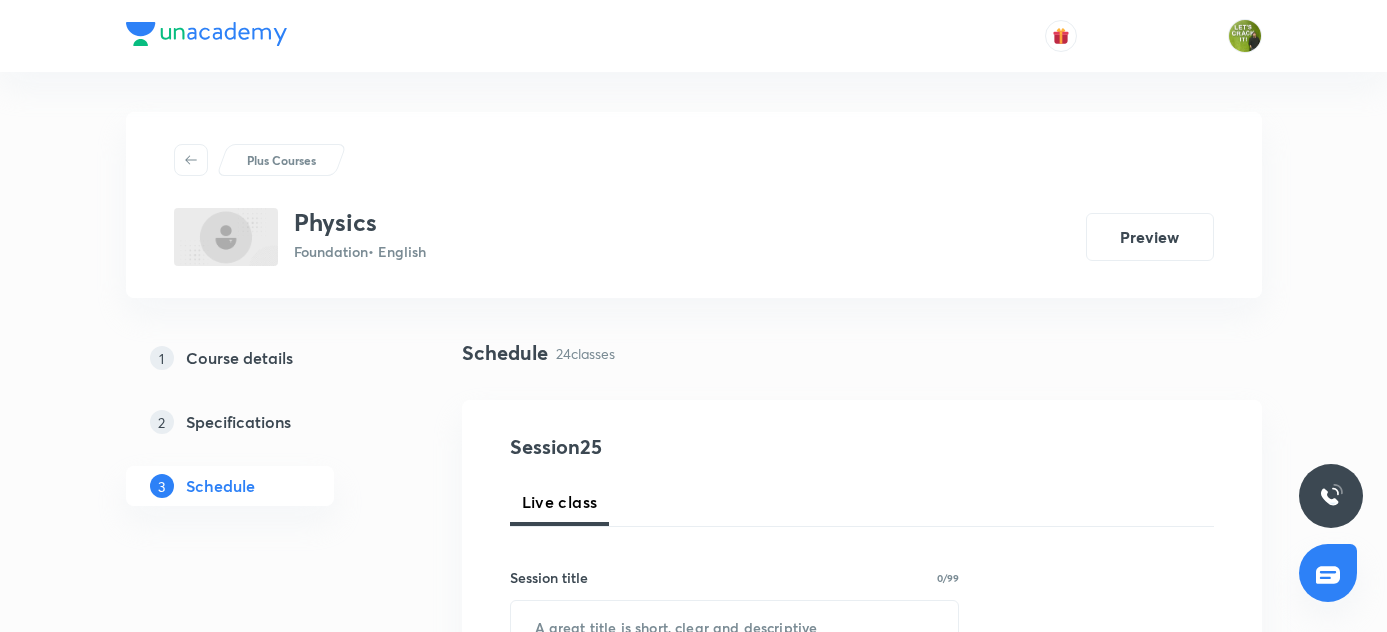 scroll, scrollTop: 4676, scrollLeft: 0, axis: vertical 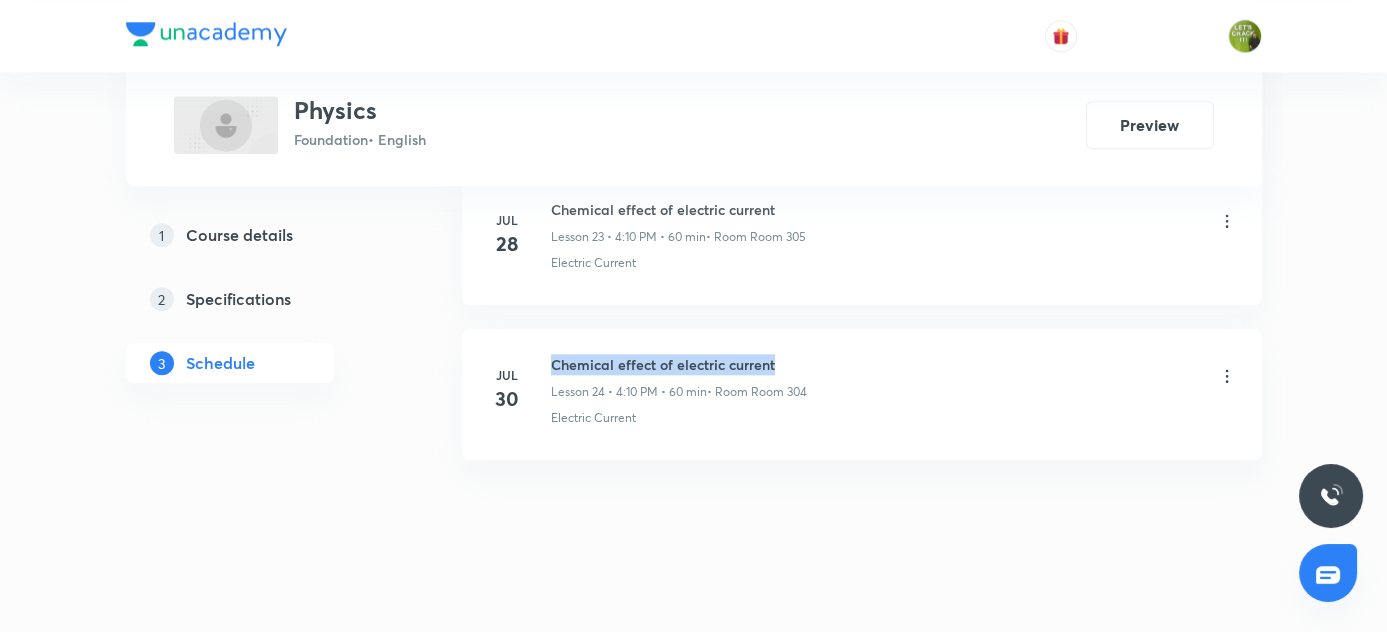 drag, startPoint x: 551, startPoint y: 345, endPoint x: 801, endPoint y: 345, distance: 250 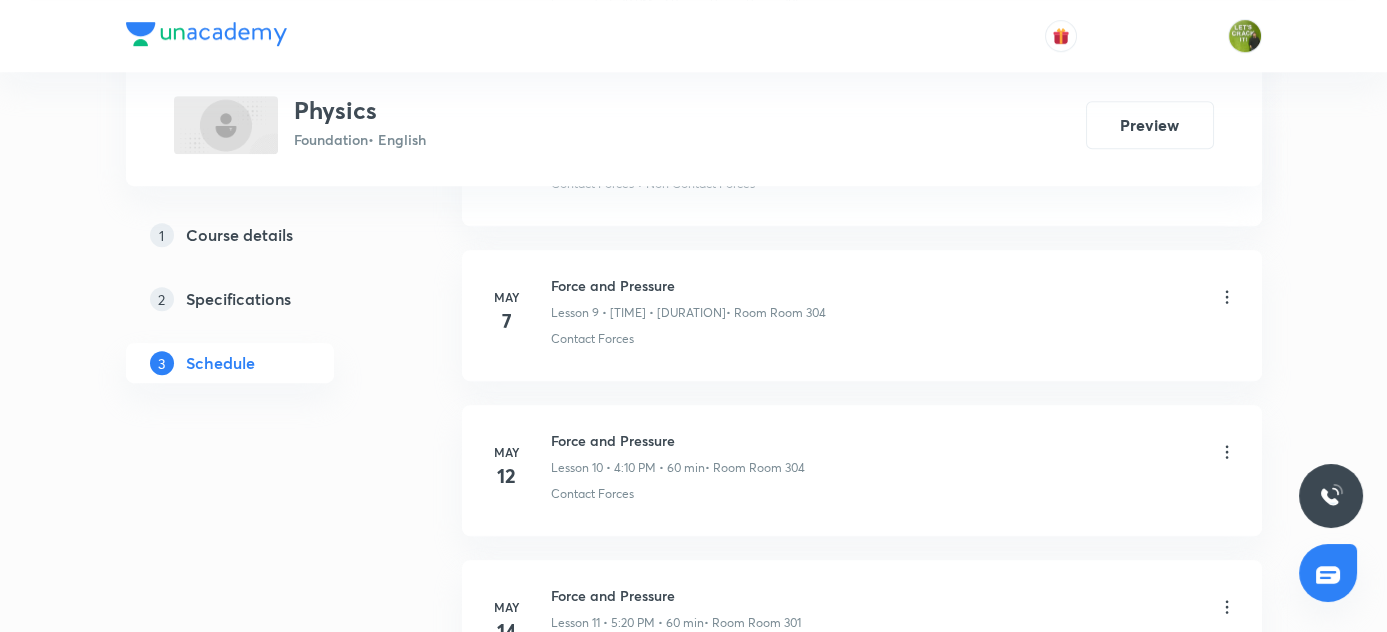 scroll, scrollTop: 805, scrollLeft: 0, axis: vertical 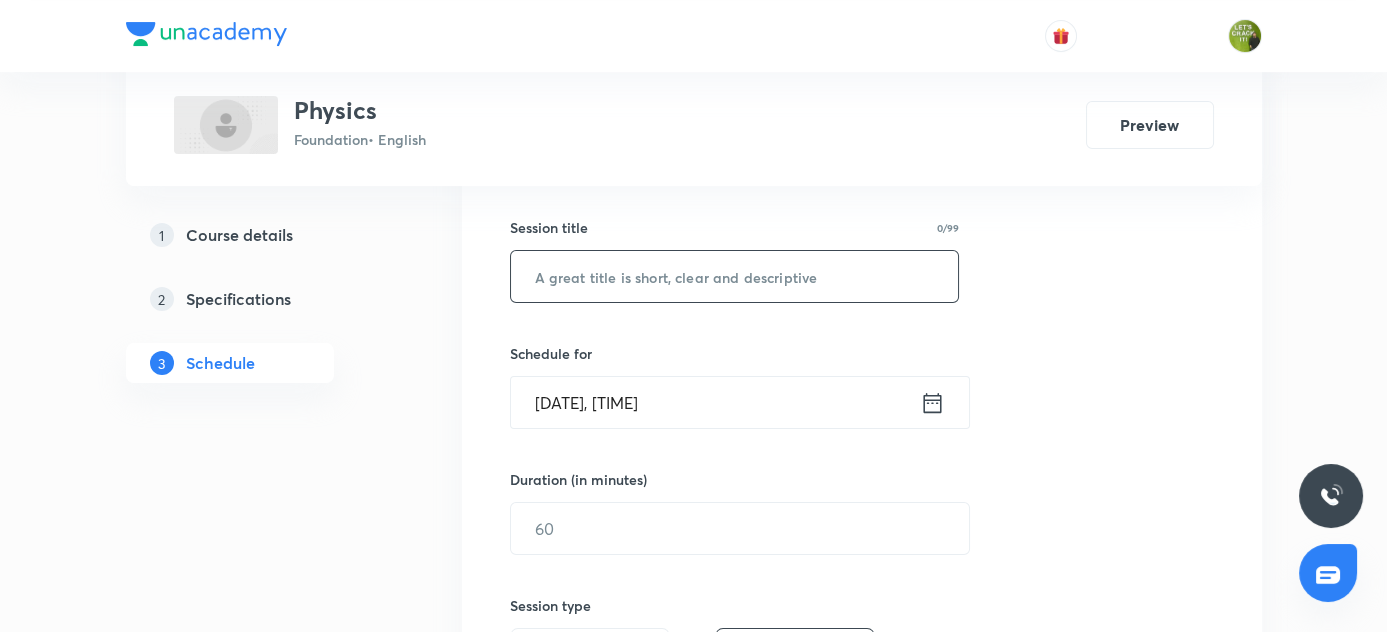 click at bounding box center (735, 276) 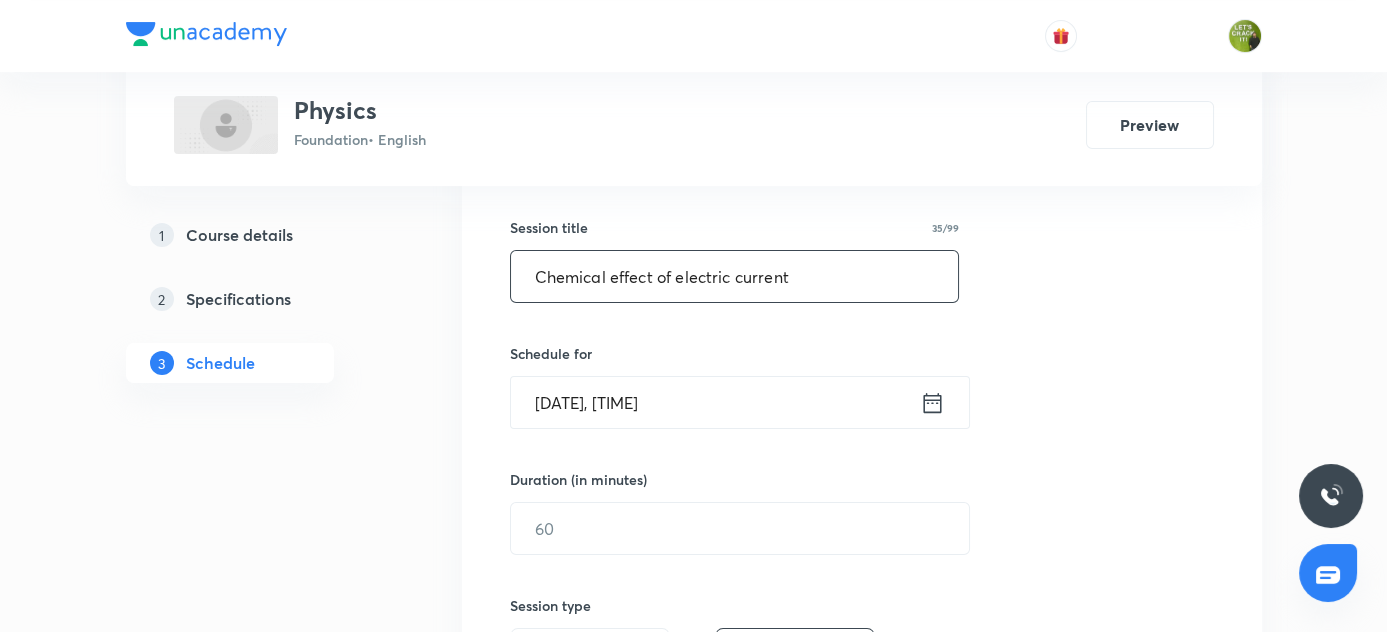 scroll, scrollTop: 441, scrollLeft: 0, axis: vertical 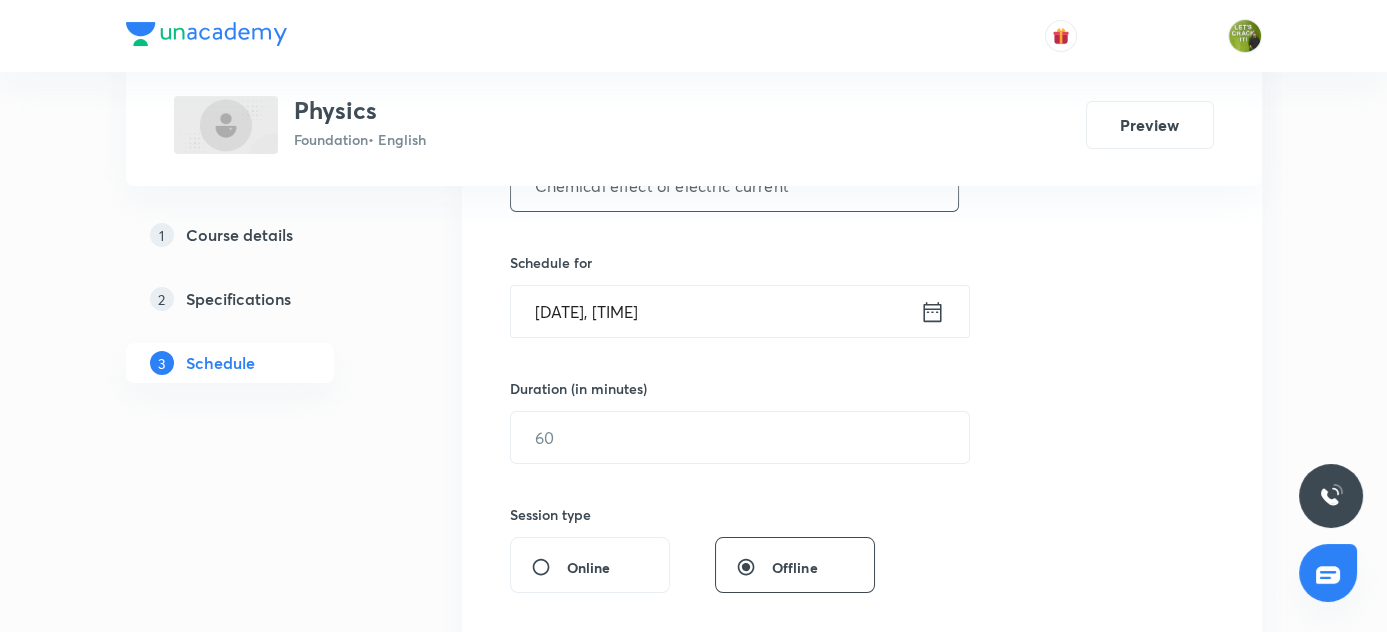 type on "Chemical effect of electric current" 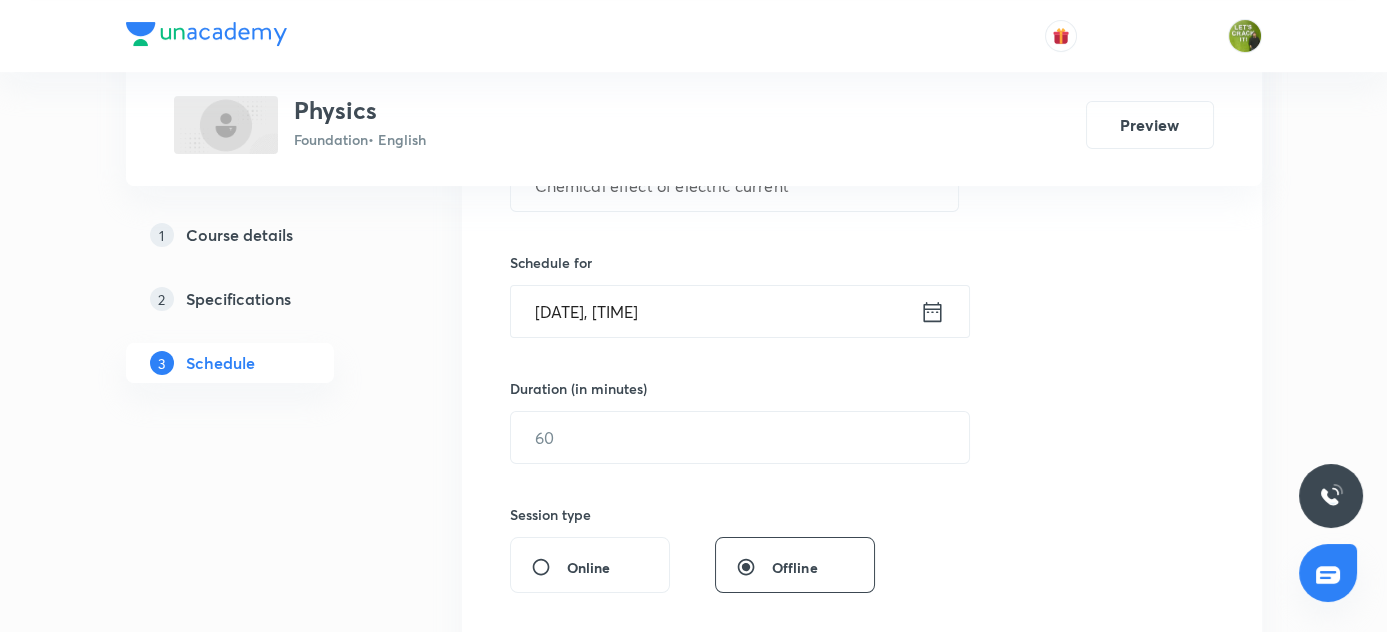 click 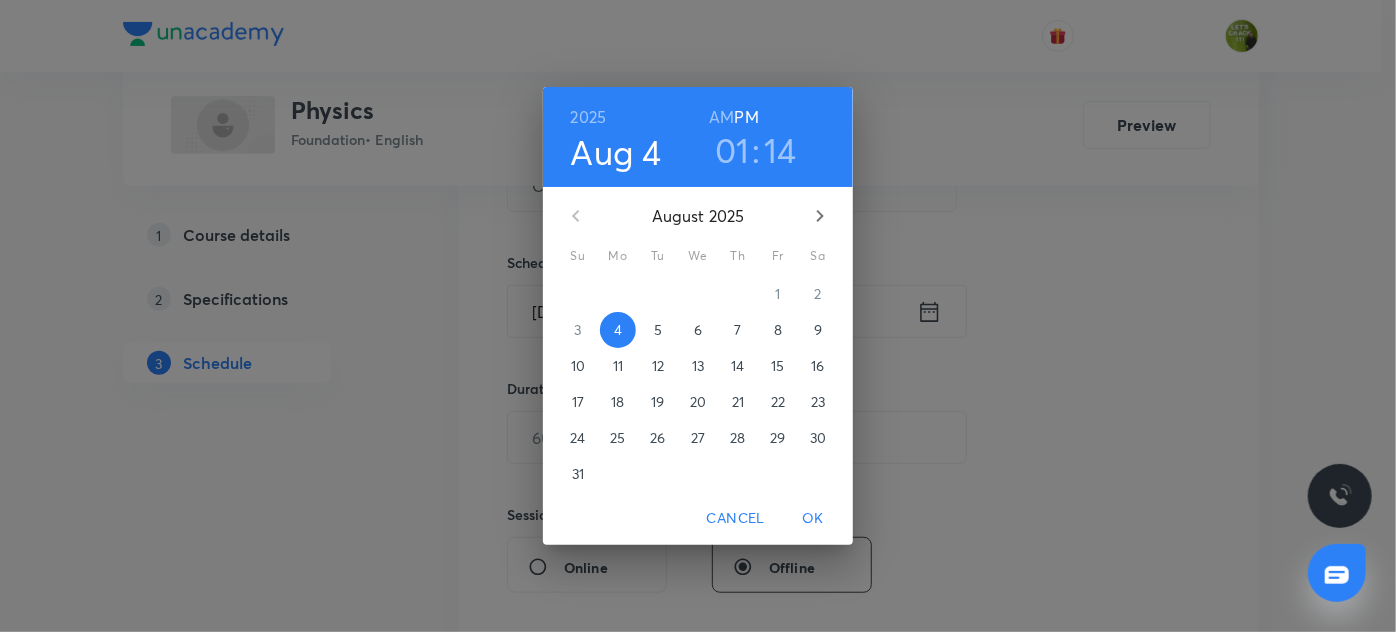click on "01" at bounding box center (732, 150) 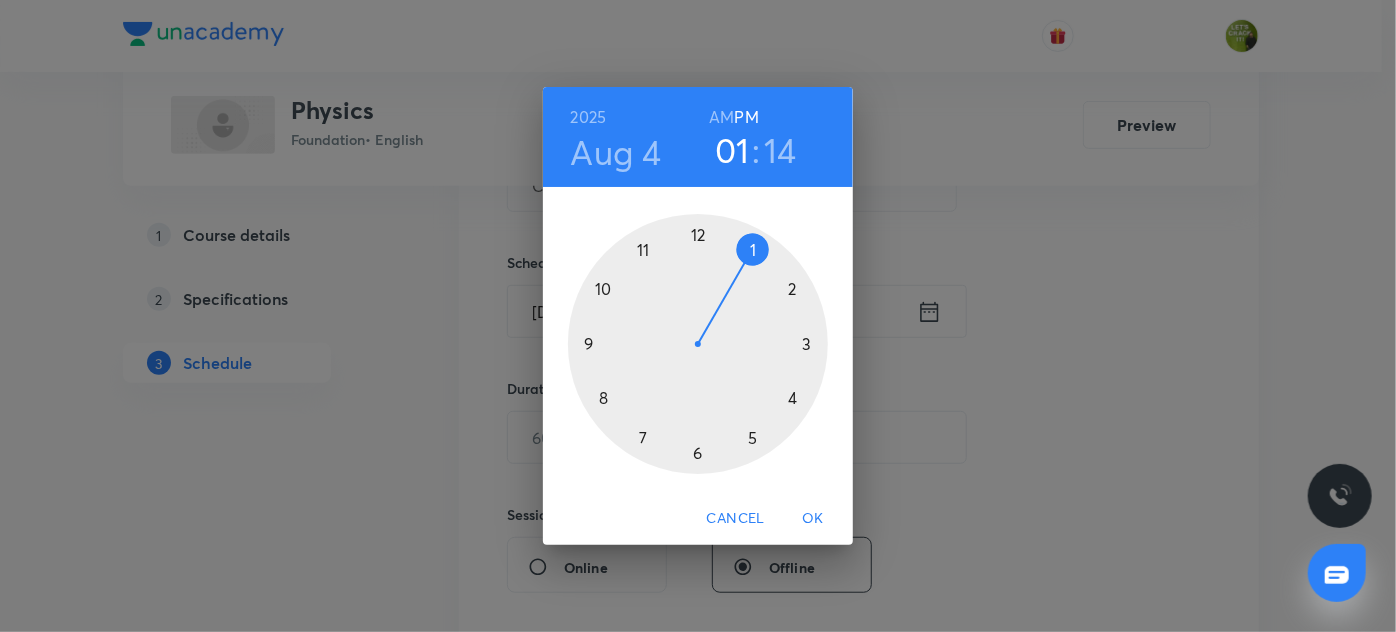 click at bounding box center (698, 344) 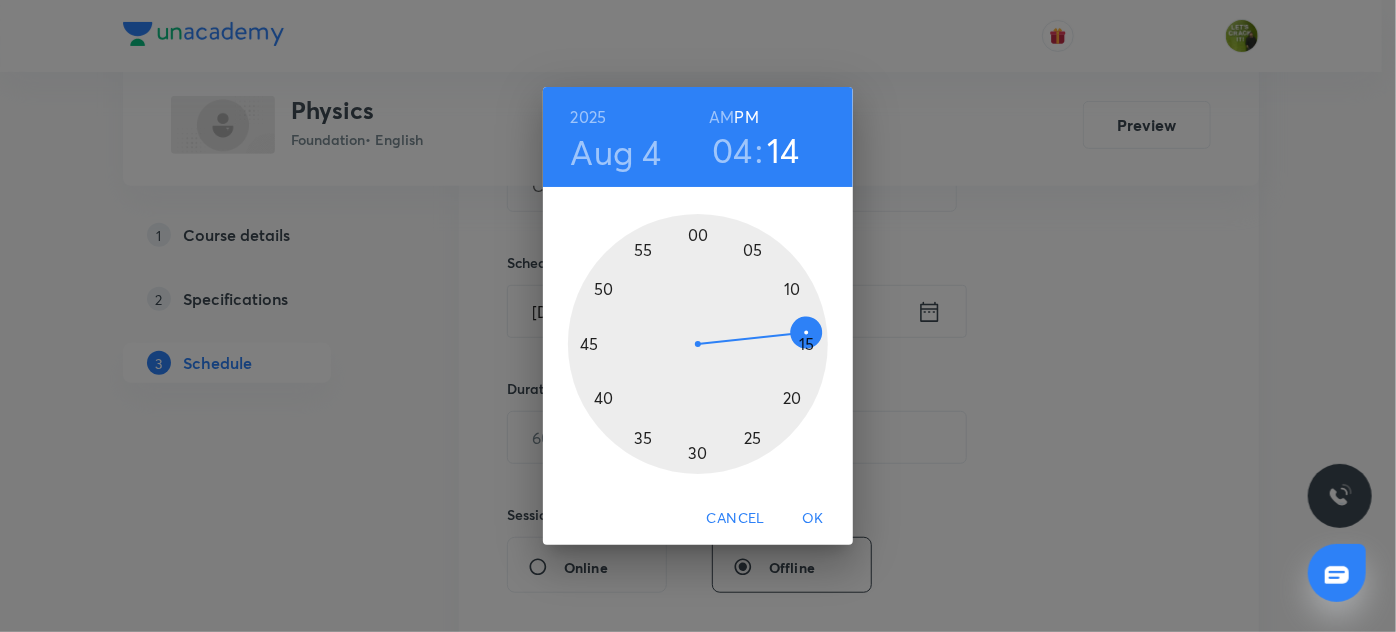 click at bounding box center [698, 344] 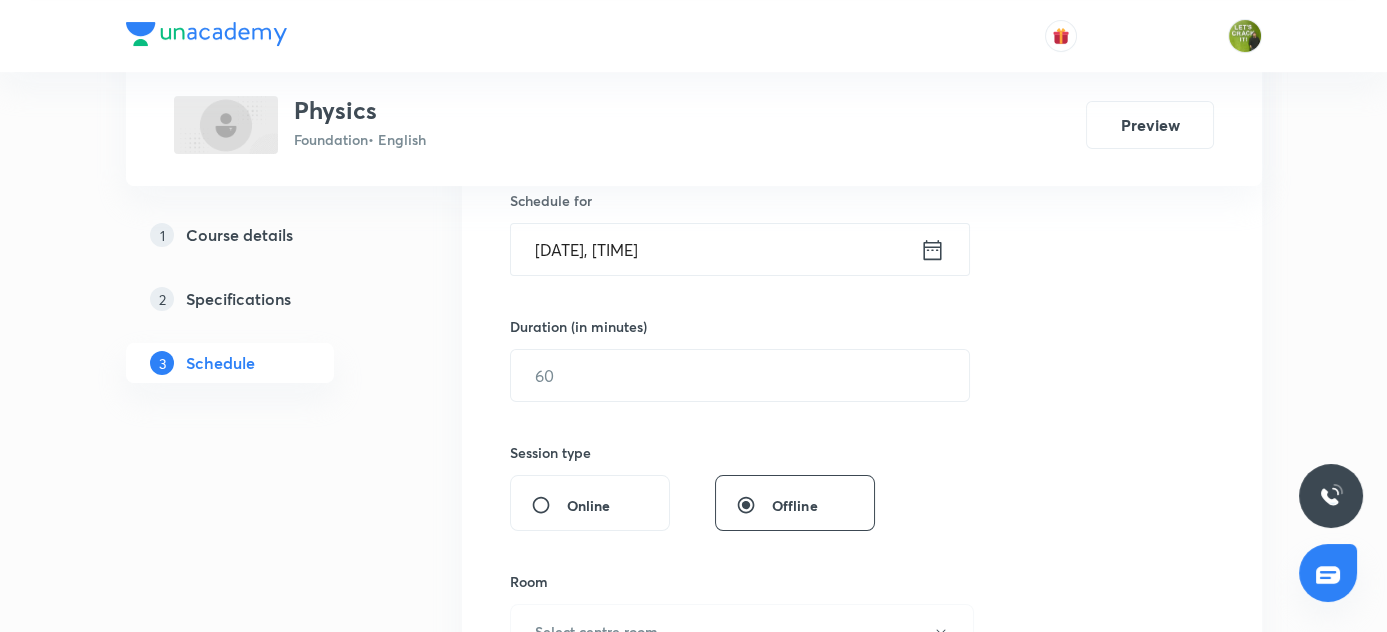 scroll, scrollTop: 532, scrollLeft: 0, axis: vertical 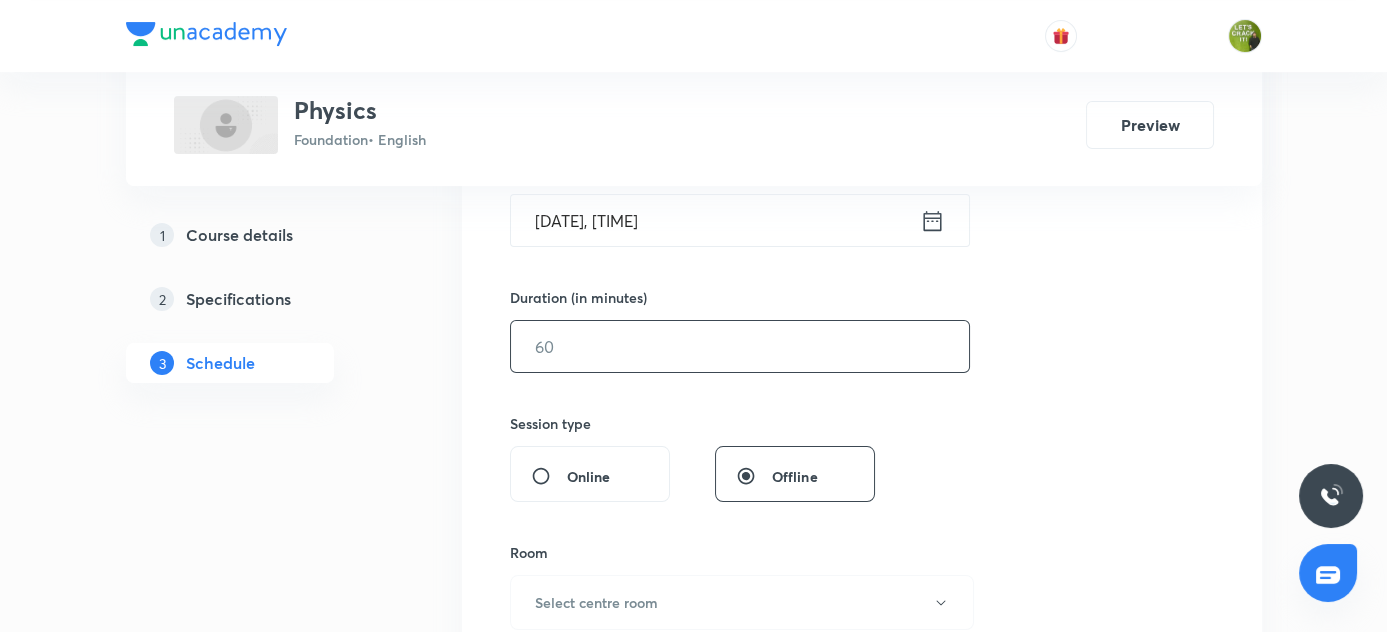 click at bounding box center [740, 346] 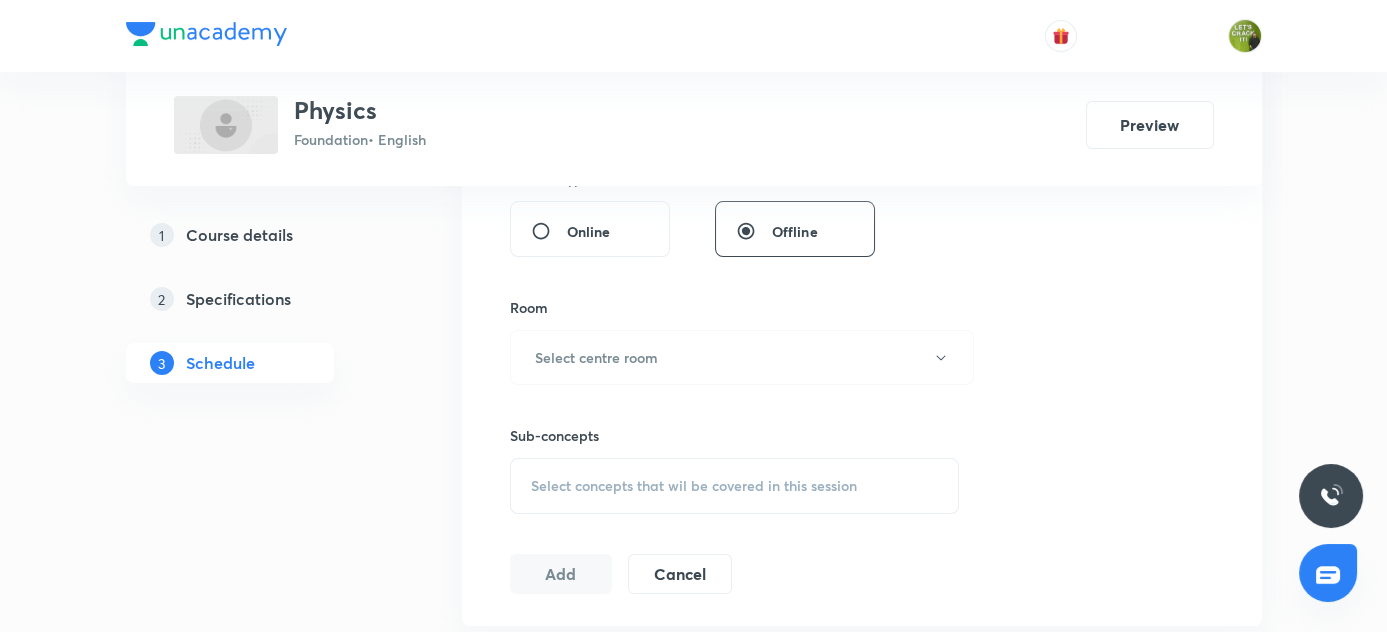 scroll, scrollTop: 805, scrollLeft: 0, axis: vertical 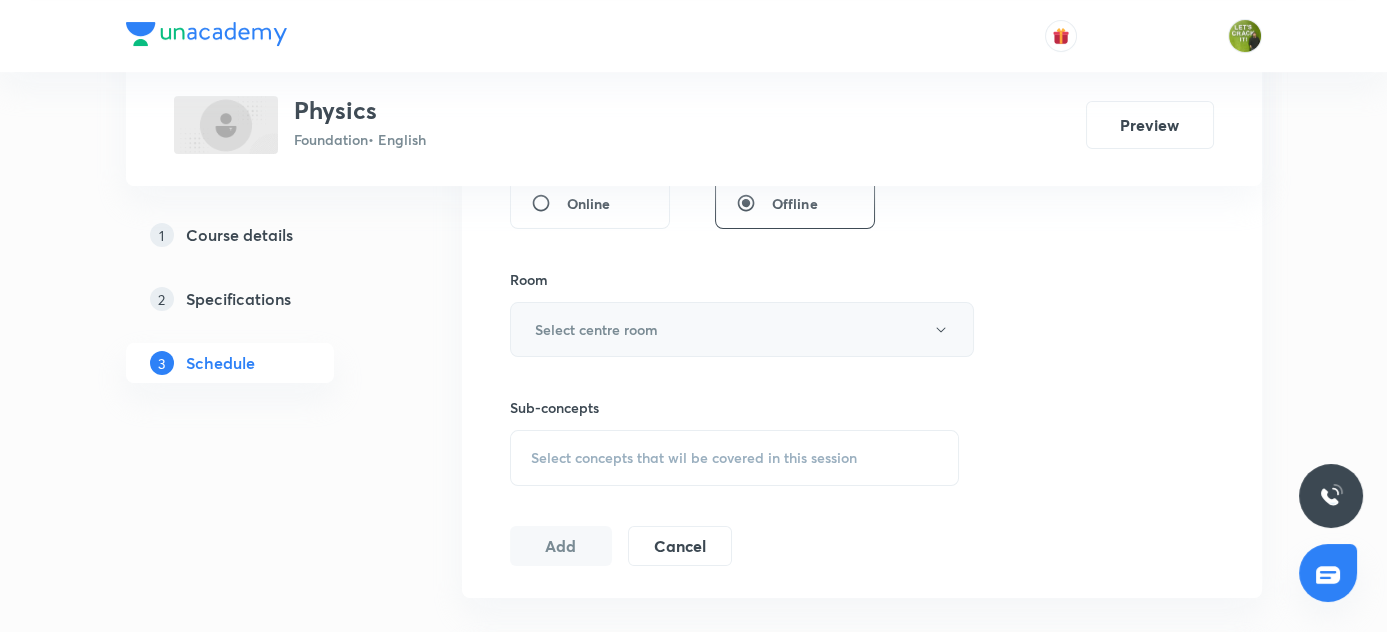 type on "60" 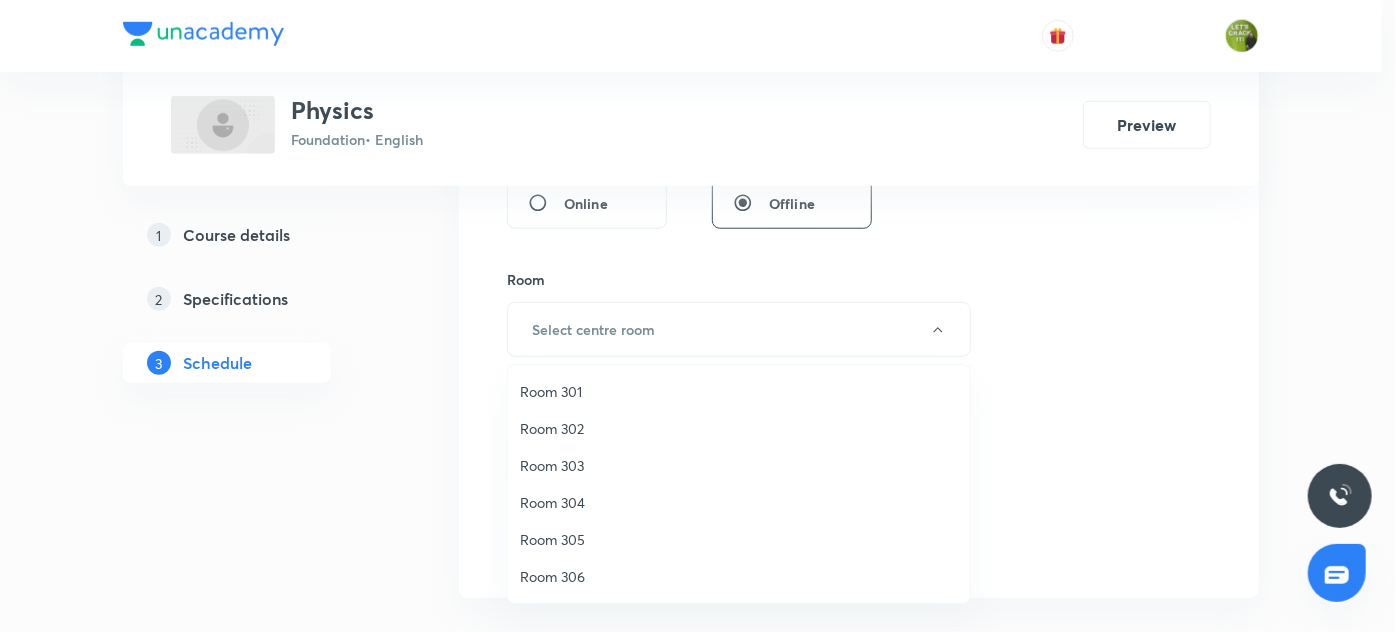 click on "Room 304" at bounding box center (739, 502) 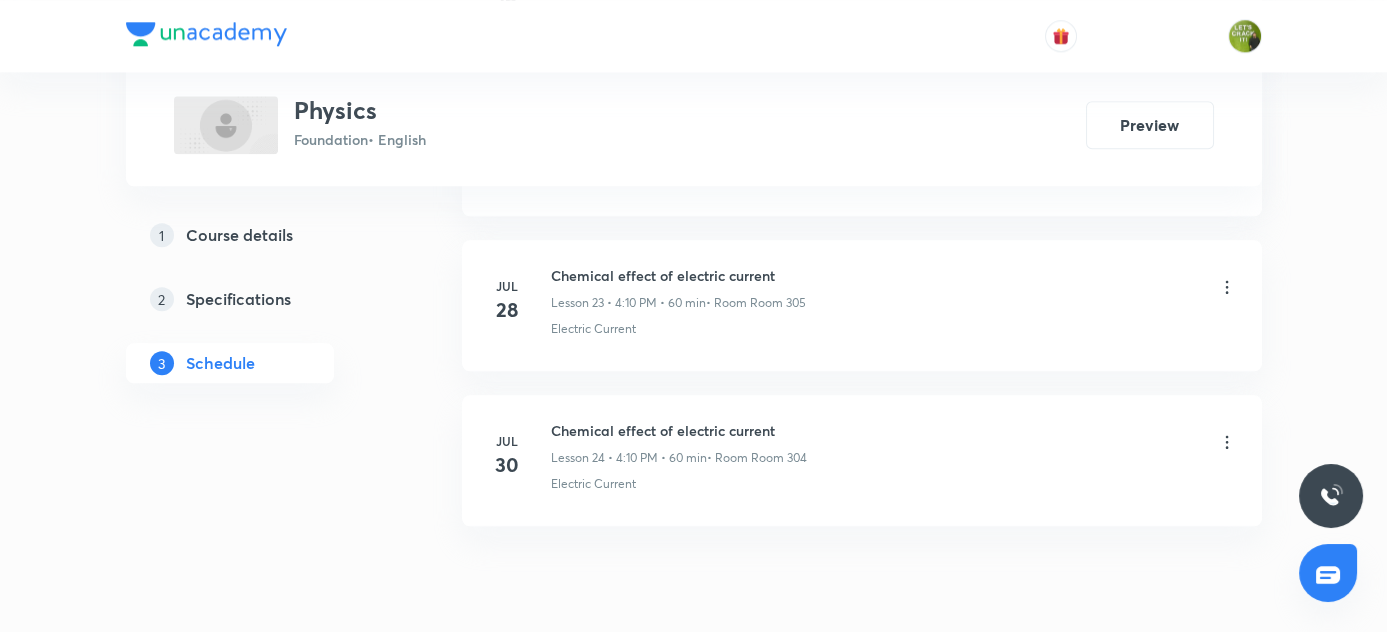 scroll, scrollTop: 4676, scrollLeft: 0, axis: vertical 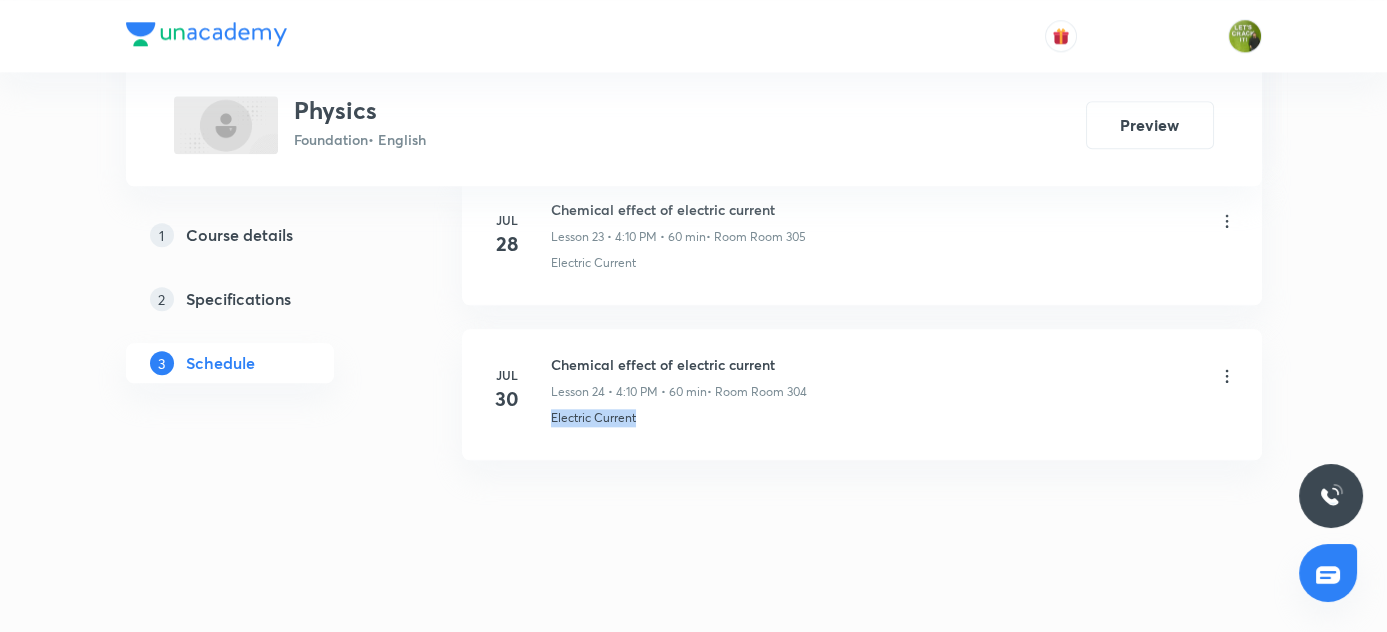 drag, startPoint x: 550, startPoint y: 400, endPoint x: 662, endPoint y: 400, distance: 112 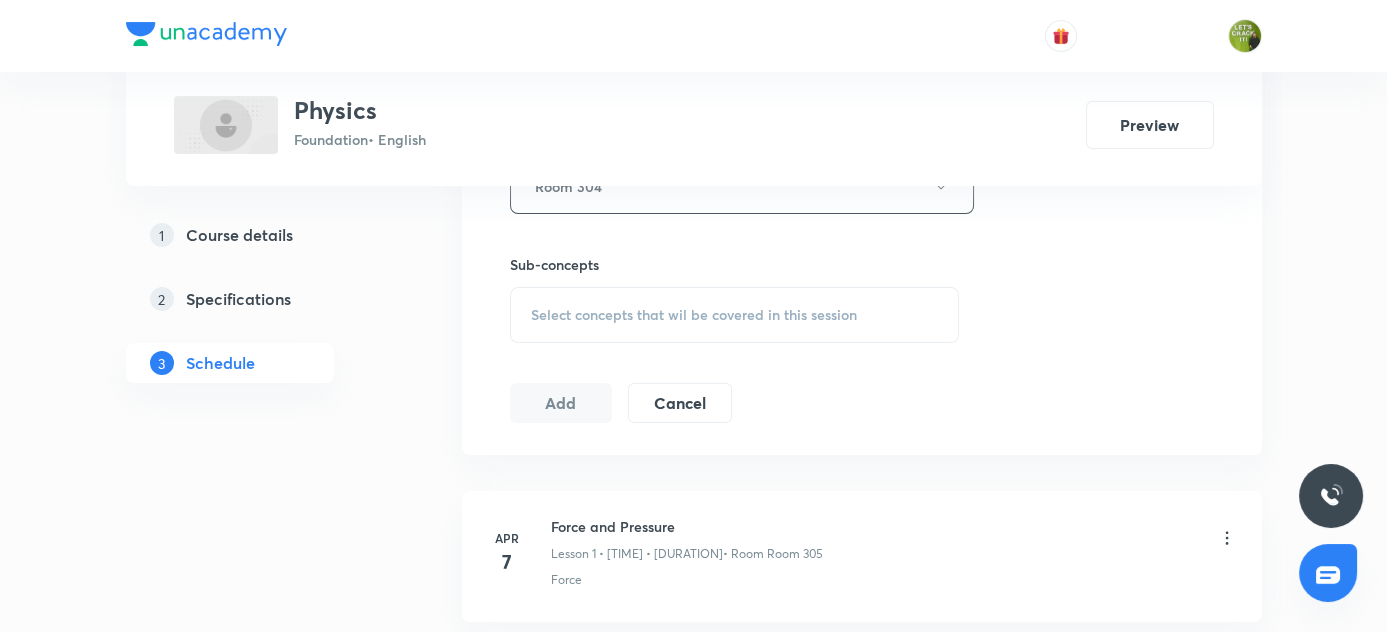scroll, scrollTop: 949, scrollLeft: 0, axis: vertical 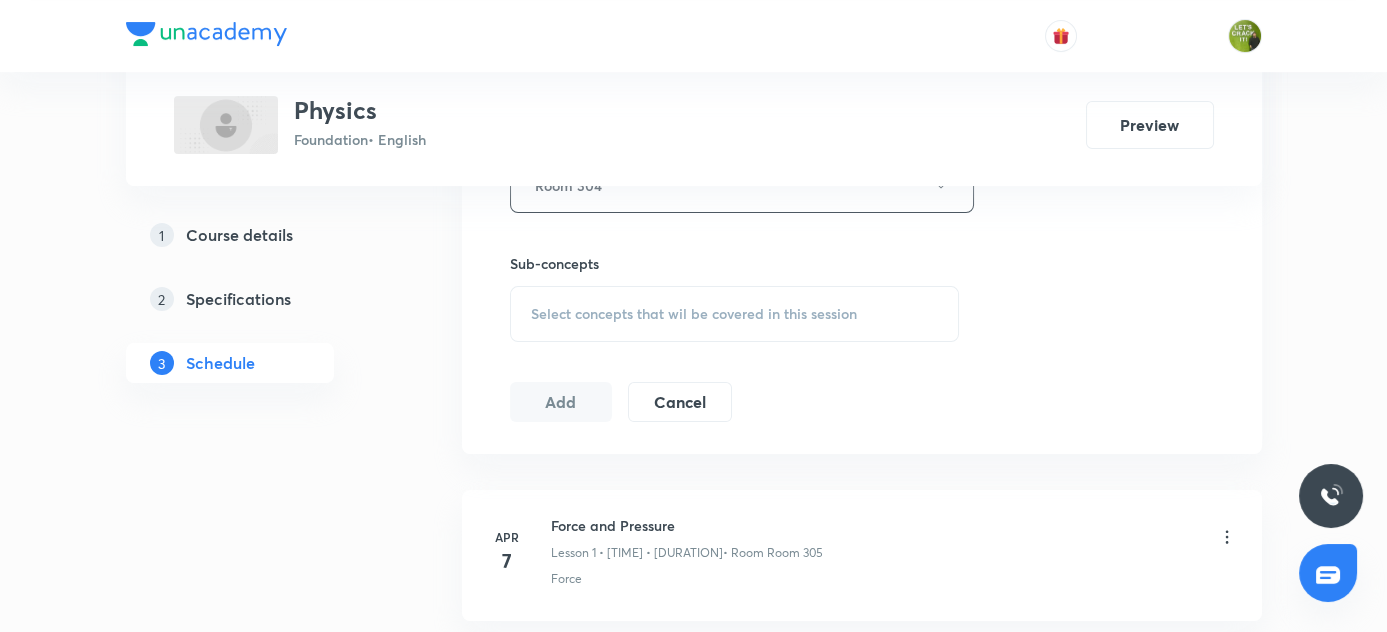 click on "Select concepts that wil be covered in this session" at bounding box center (694, 314) 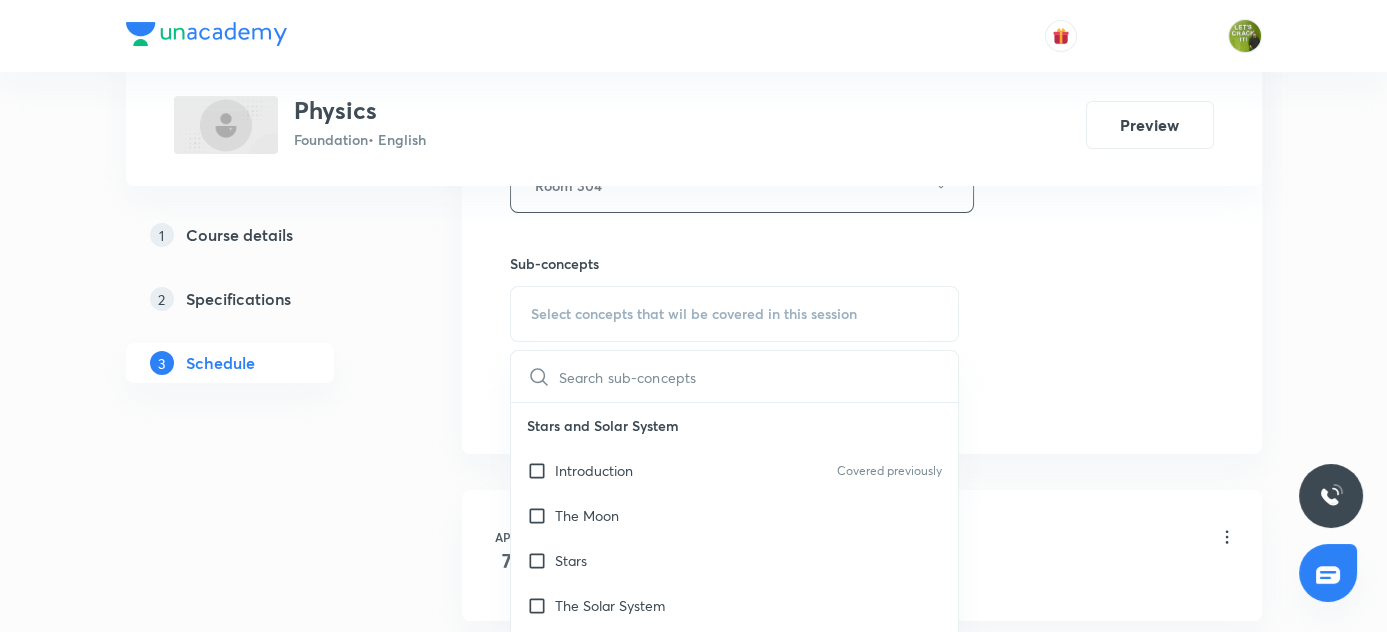 click at bounding box center (759, 376) 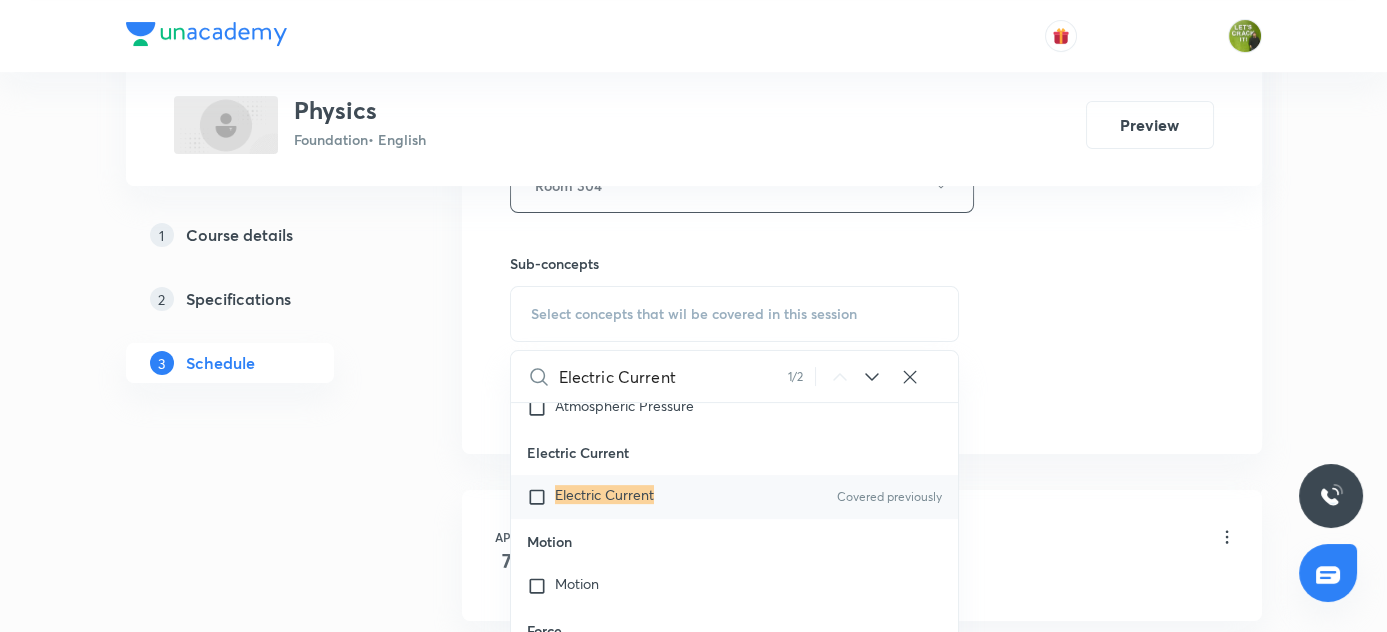 scroll, scrollTop: 2152, scrollLeft: 0, axis: vertical 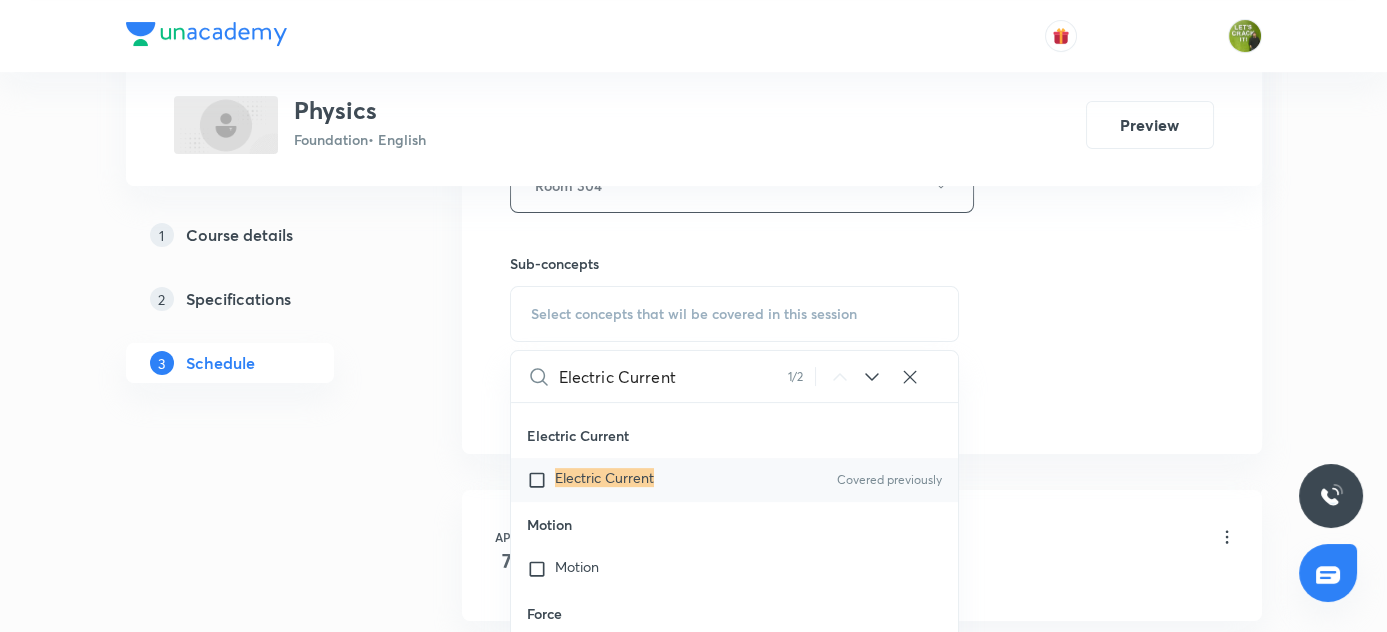 type on "Electric Current" 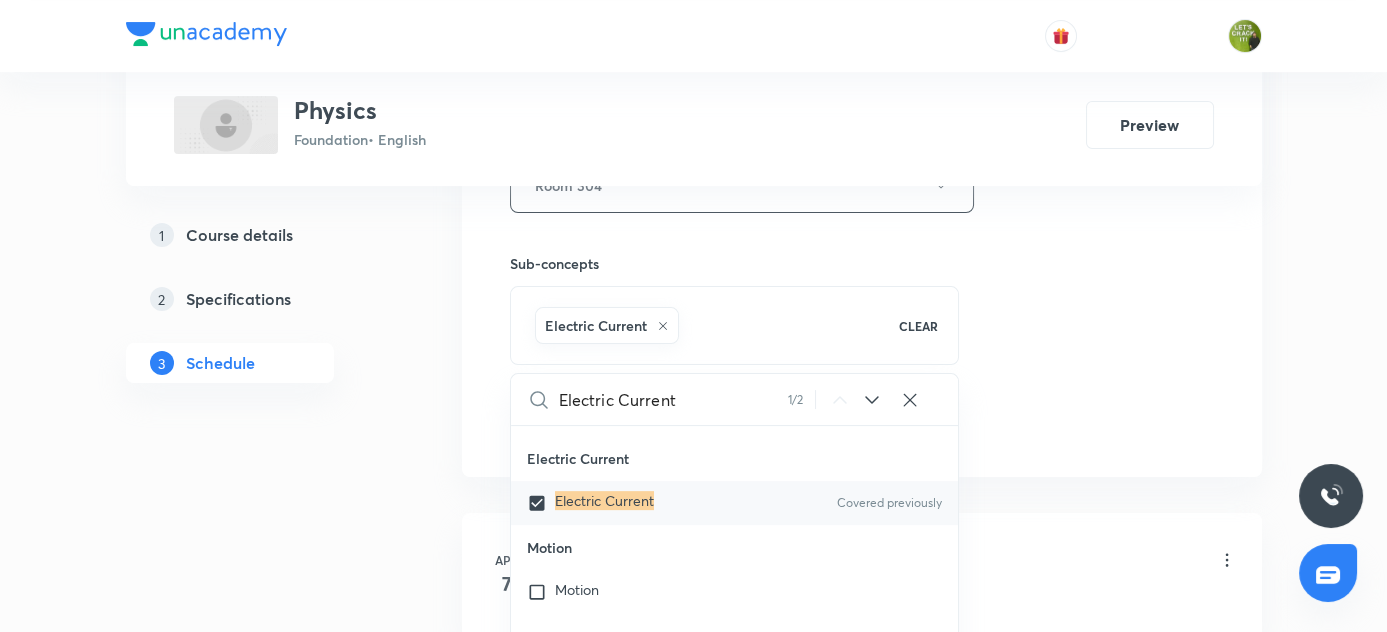 click on "Plus Courses Physics Foundation  • English Preview 1 Course details 2 Specifications 3 Schedule Schedule 24  classes Session  25 Live class Session title 35/99 Chemical effect of electric current ​ Schedule for Aug 4, 2025, 4:10 PM ​ Duration (in minutes) 60 ​   Session type Online Offline Room Room 304 Sub-concepts Electric Current CLEAR Electric Current 1 / 2 ​ Stars and Solar System Introduction Covered previously The Moon Stars The Solar System Light What Makes Things Visible Reflection from Plane Mirror Reflected Light Can Be Reflected Again Dispersion of Light Human Eye Some Natural Phenomenon Introduction to Lightning Charging by Rubbing Types of Charges and Their Interaction Transfer of Charge Leaf Electroscope The Story of Lightning Earthquakes Earthquake Waves Sound Introduction Covered previously Different Types of Vibrations Sound Needs a Medium for Its Covered previously Propagation Sound Produced by Humans The Human Ear Audible and Inaudible Sounds Characteristics of Audible Sounds Add" at bounding box center [694, 1762] 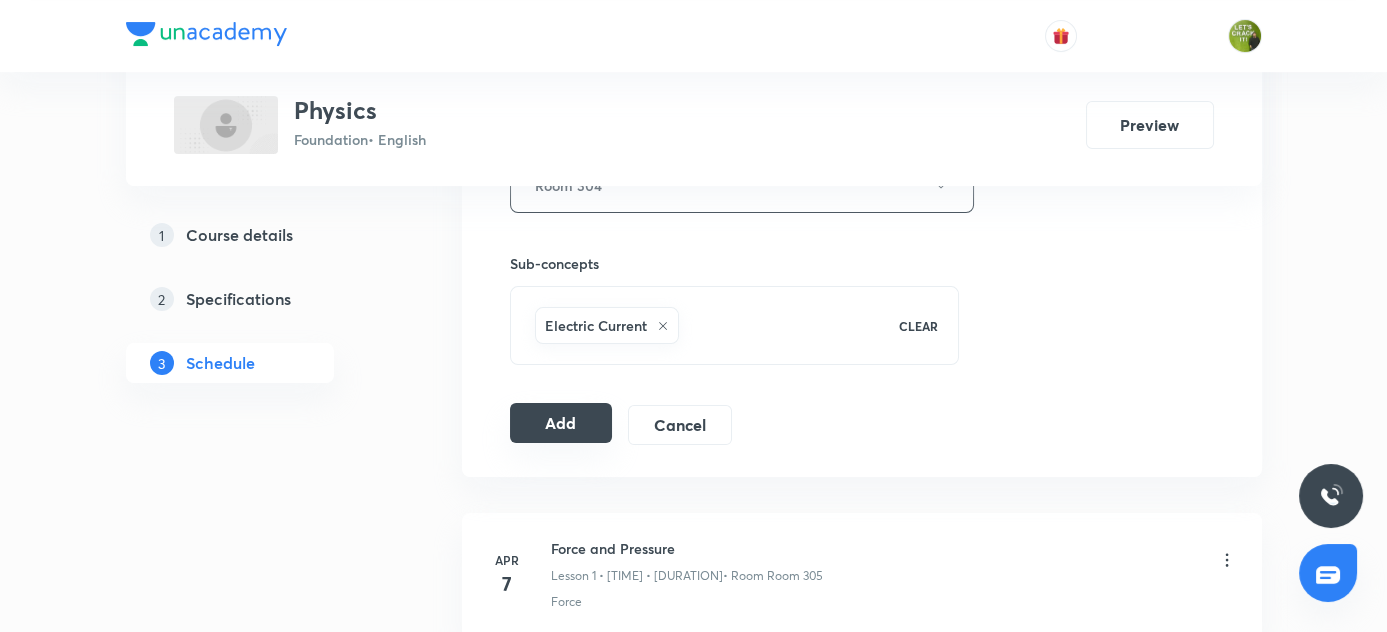 click on "Add" at bounding box center [561, 423] 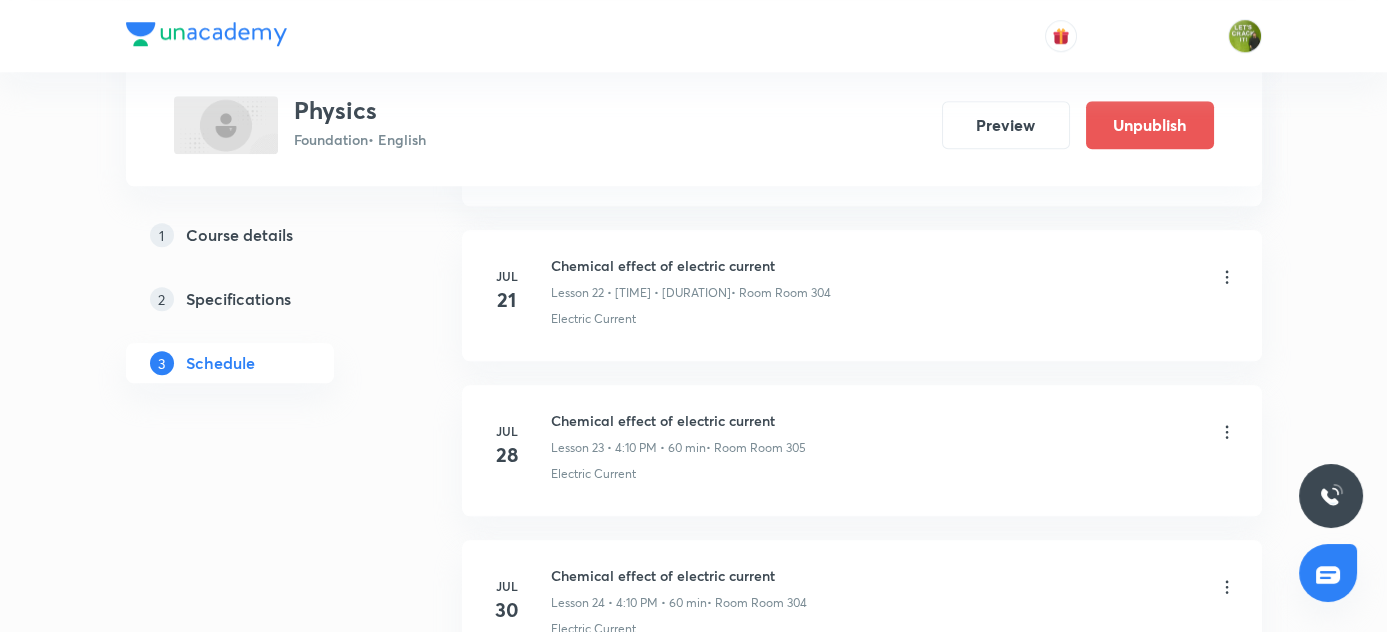 scroll, scrollTop: 3914, scrollLeft: 0, axis: vertical 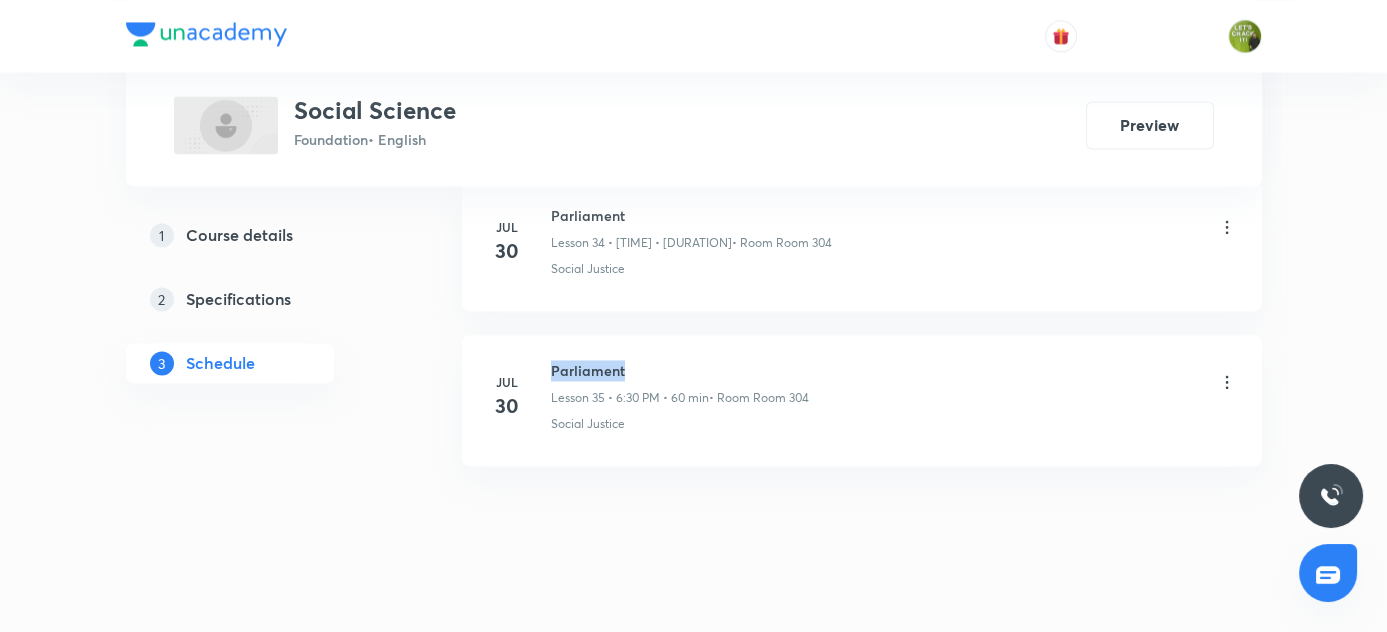 drag, startPoint x: 551, startPoint y: 345, endPoint x: 653, endPoint y: 345, distance: 102 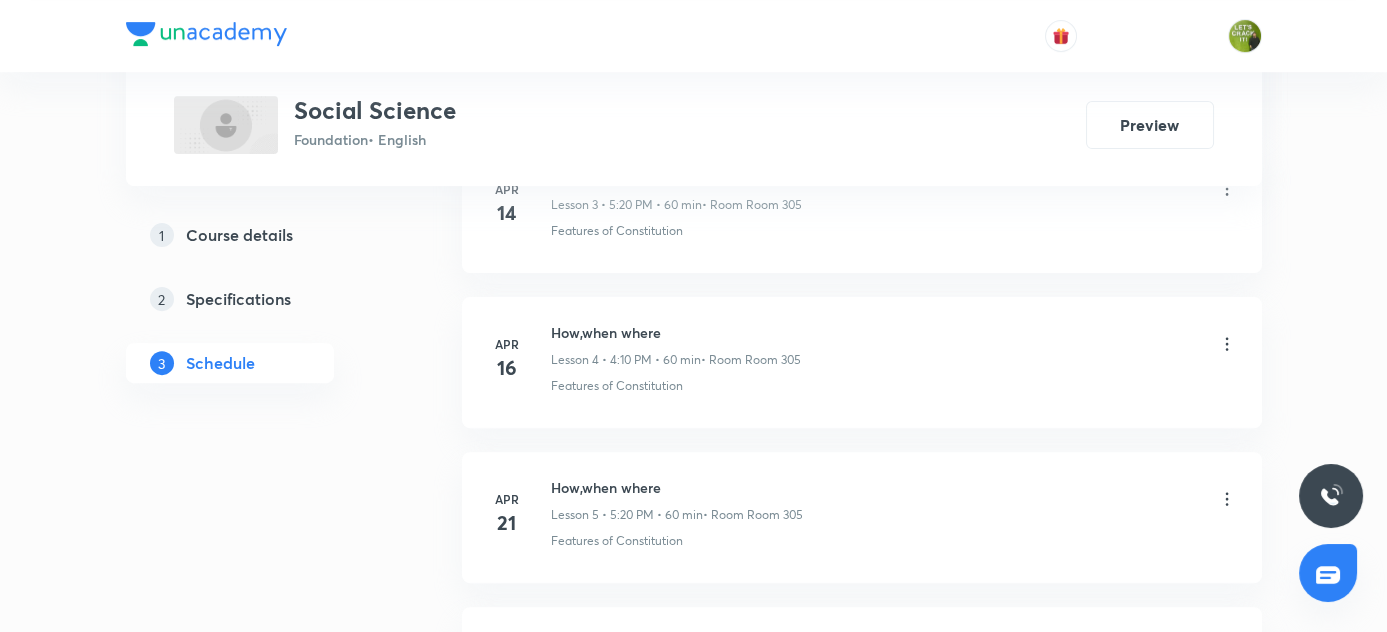 scroll, scrollTop: 1397, scrollLeft: 0, axis: vertical 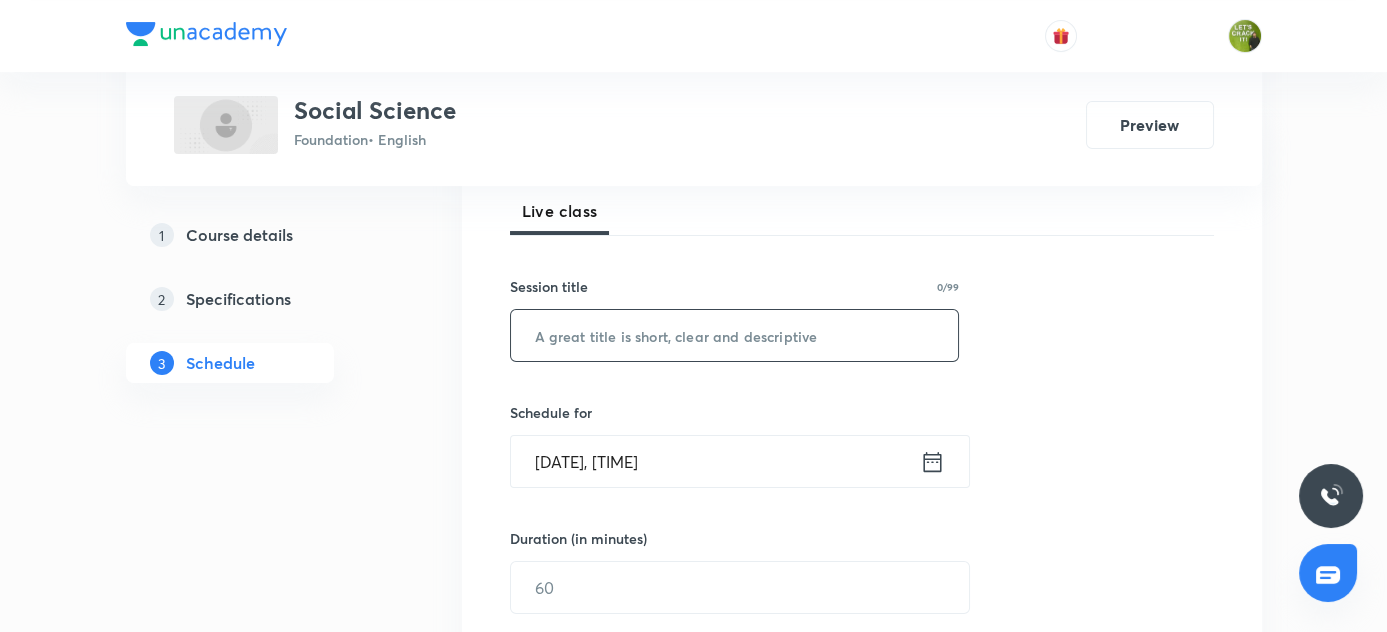 click at bounding box center [735, 335] 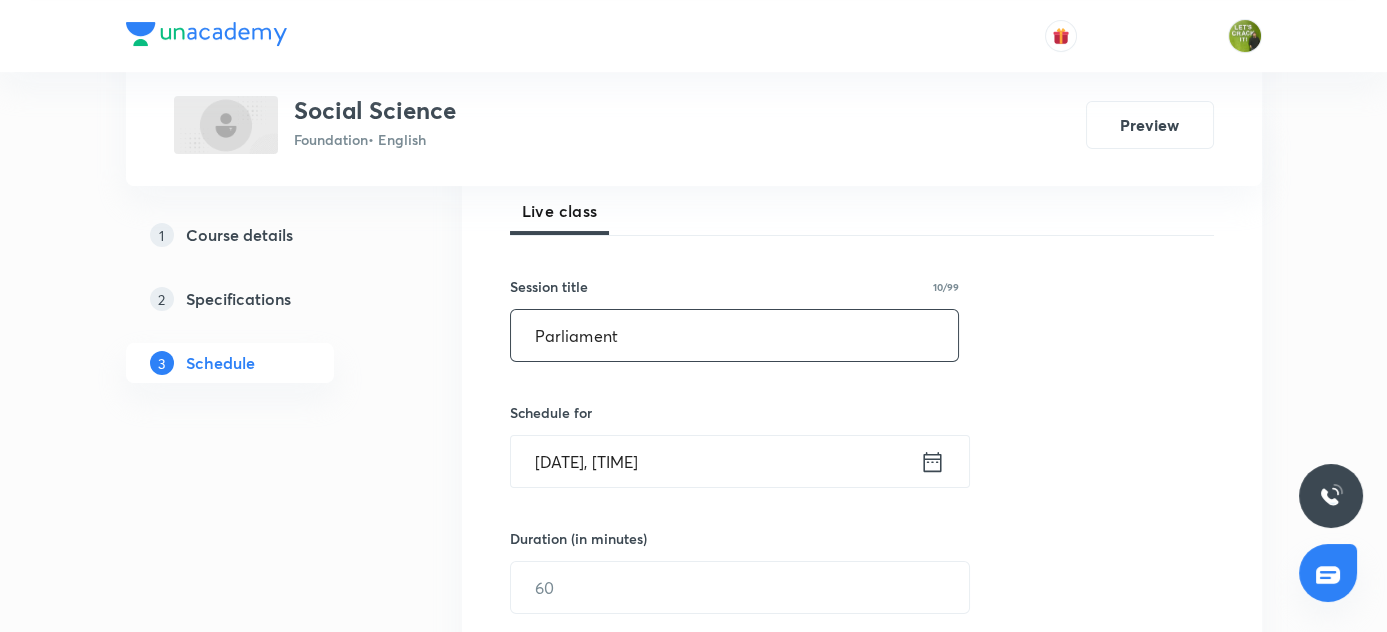 scroll, scrollTop: 473, scrollLeft: 0, axis: vertical 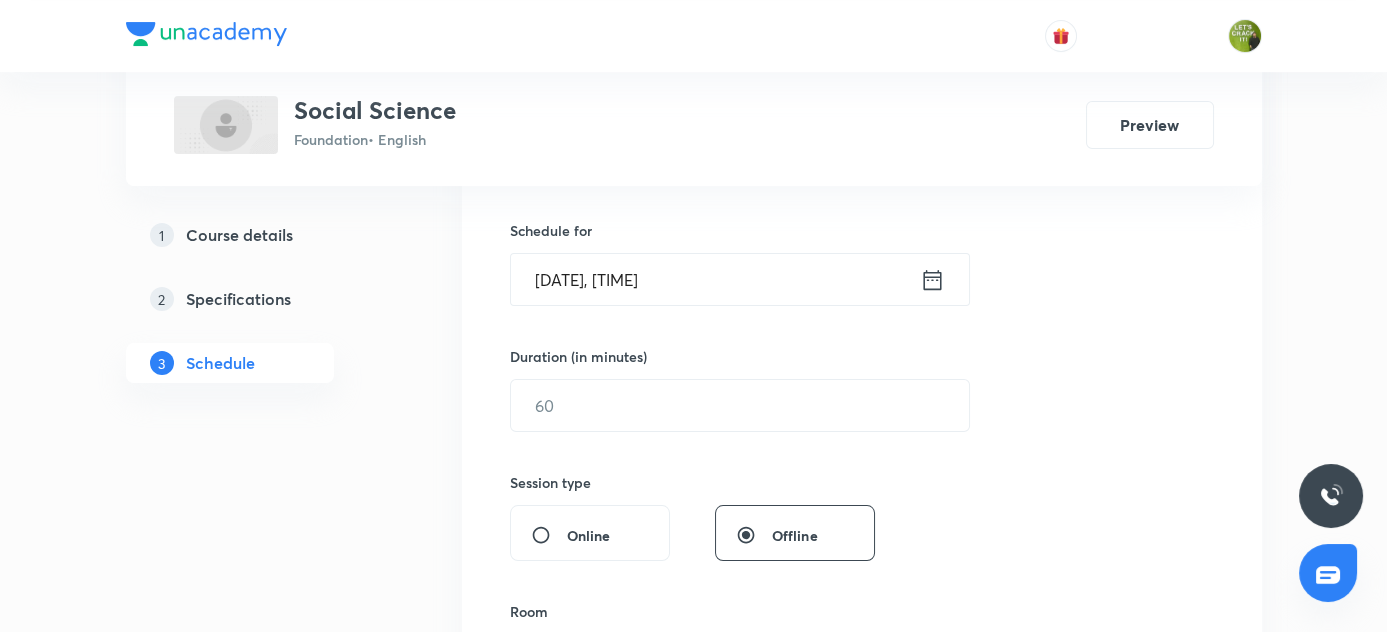 type on "Parliament" 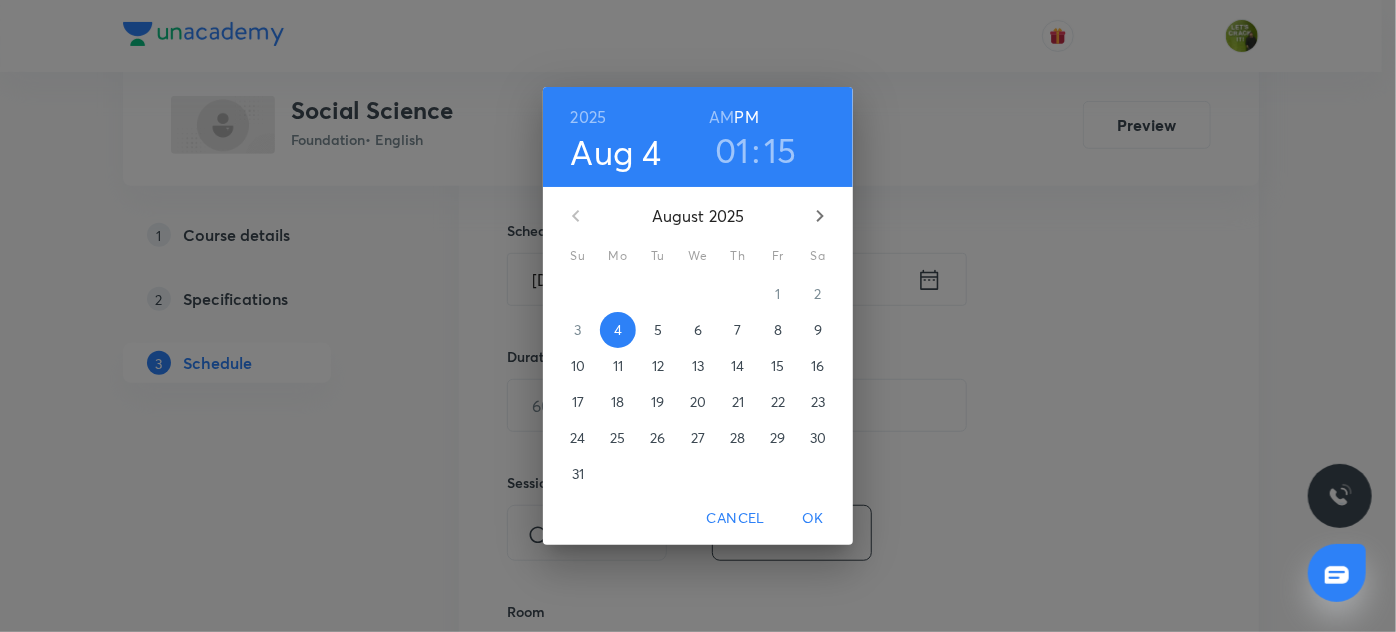 click on "01" at bounding box center (732, 150) 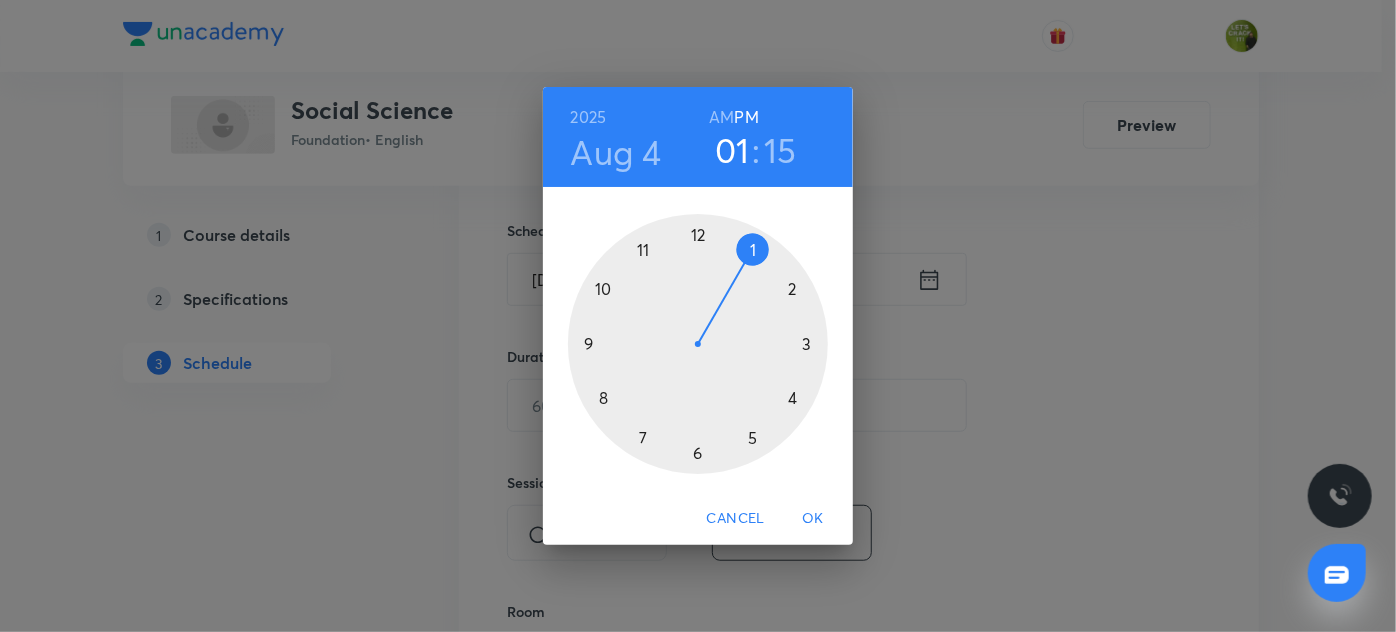 click at bounding box center [698, 344] 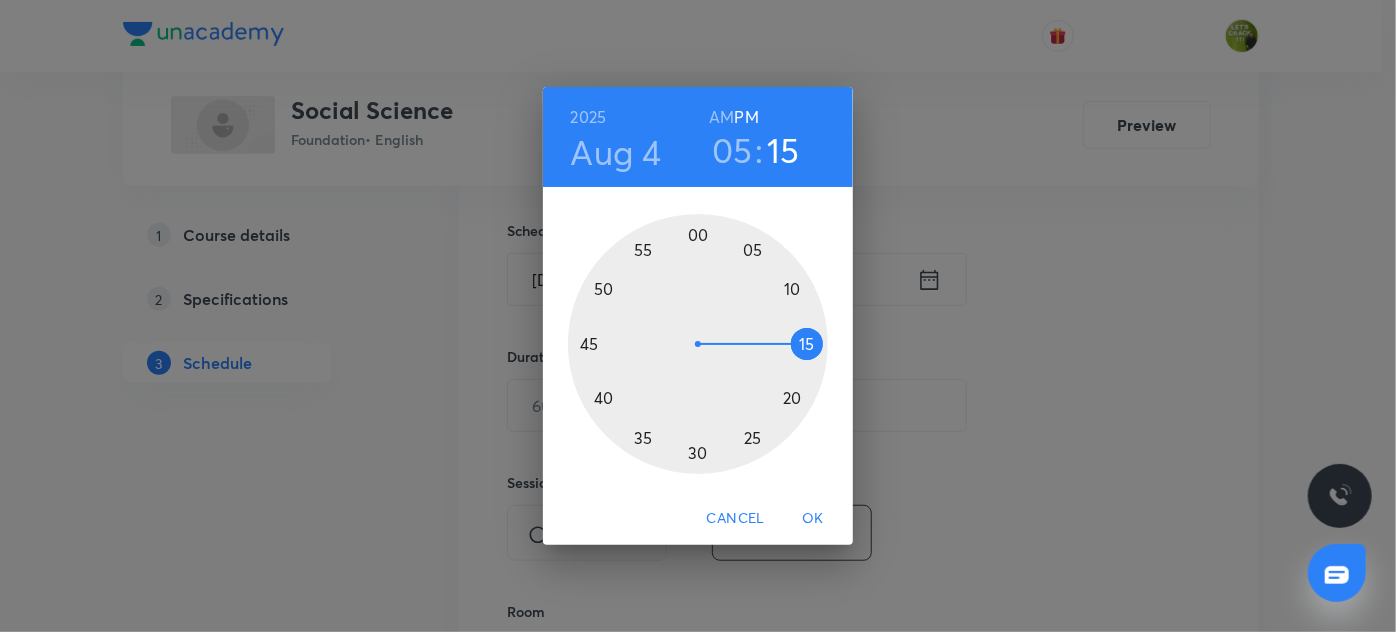 click at bounding box center (698, 344) 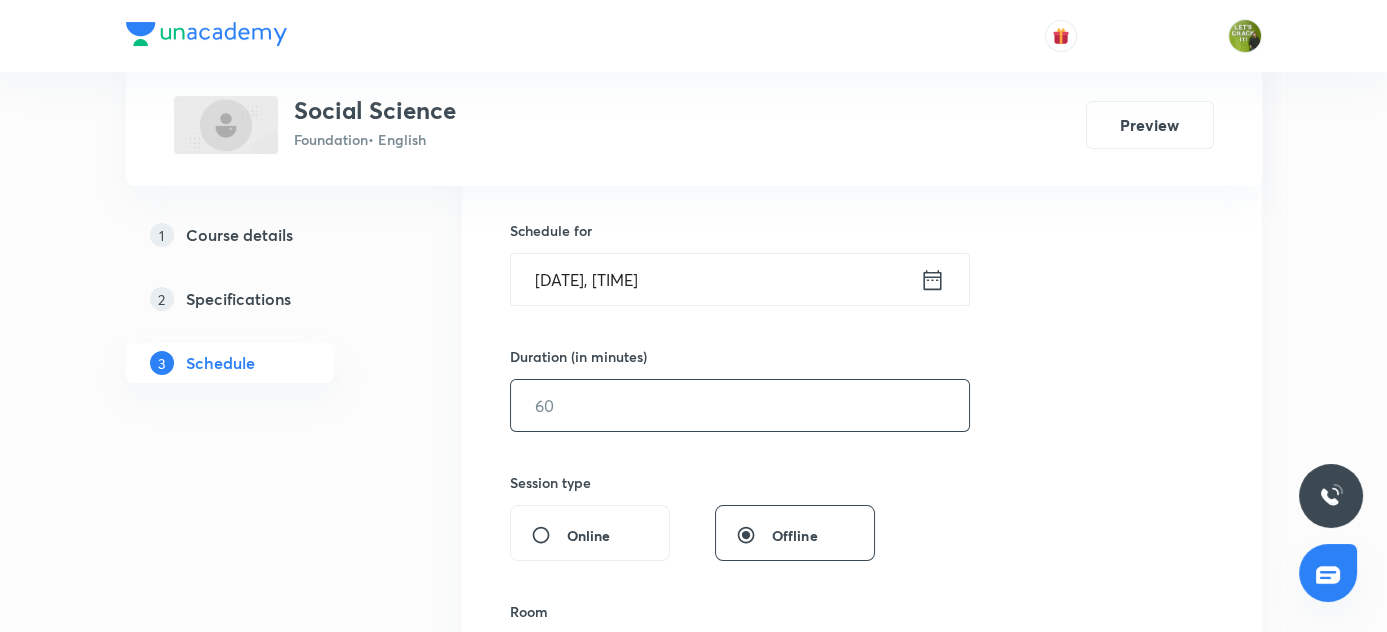 click at bounding box center (740, 405) 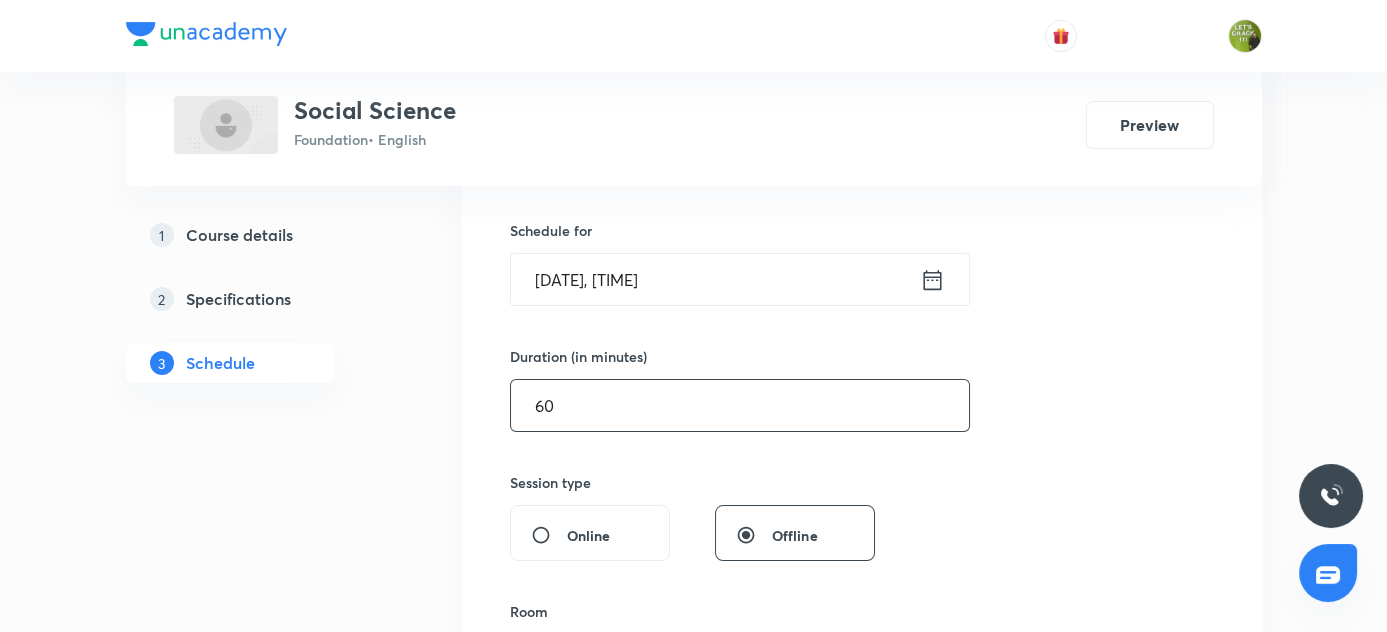 scroll, scrollTop: 746, scrollLeft: 0, axis: vertical 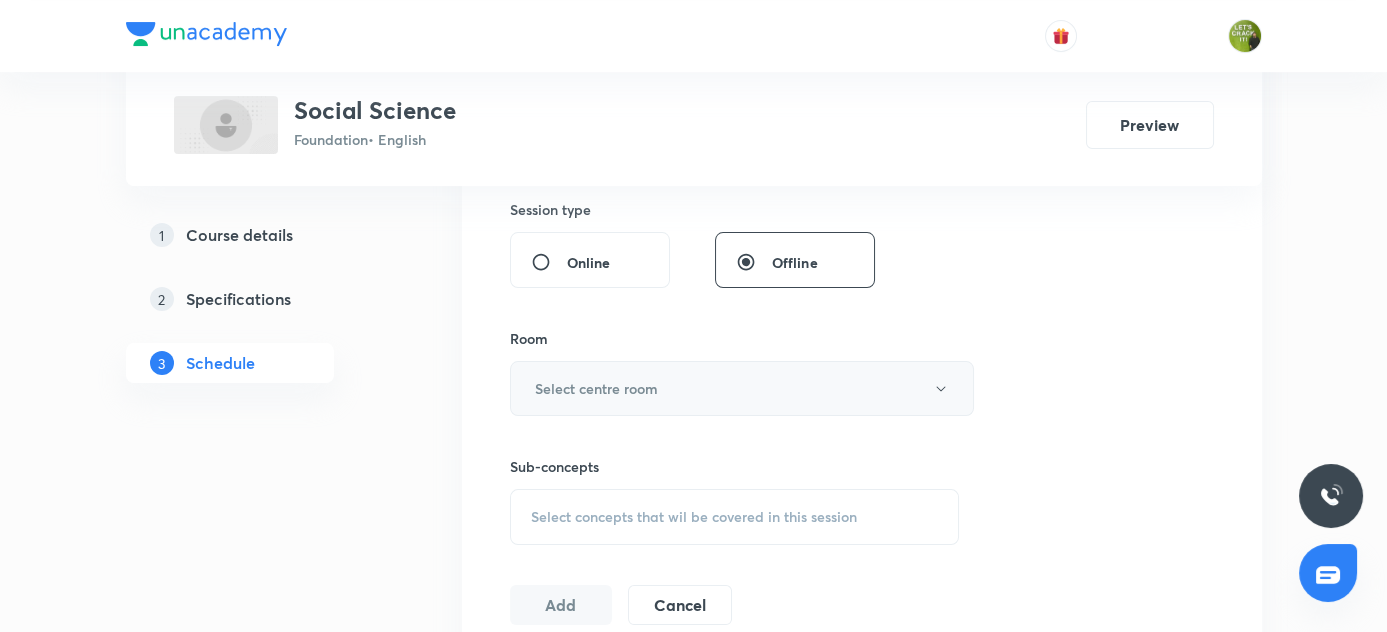 type on "60" 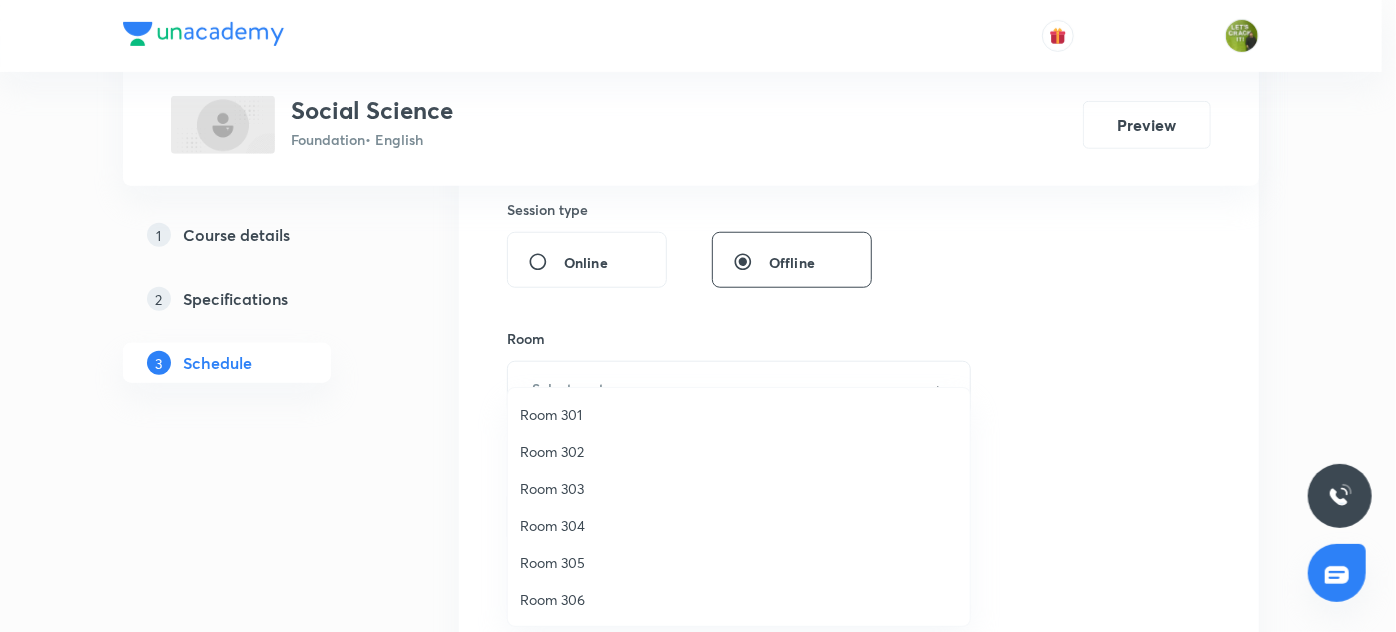 click on "Room 304" at bounding box center [739, 525] 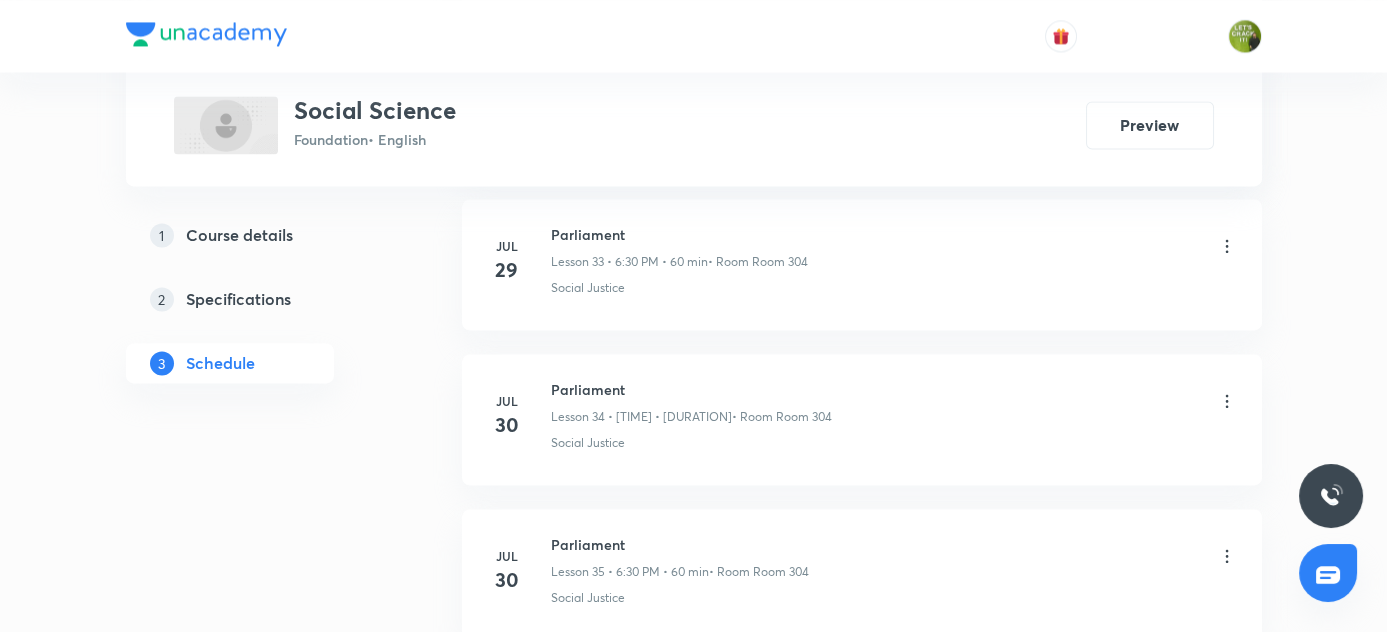 scroll, scrollTop: 6374, scrollLeft: 0, axis: vertical 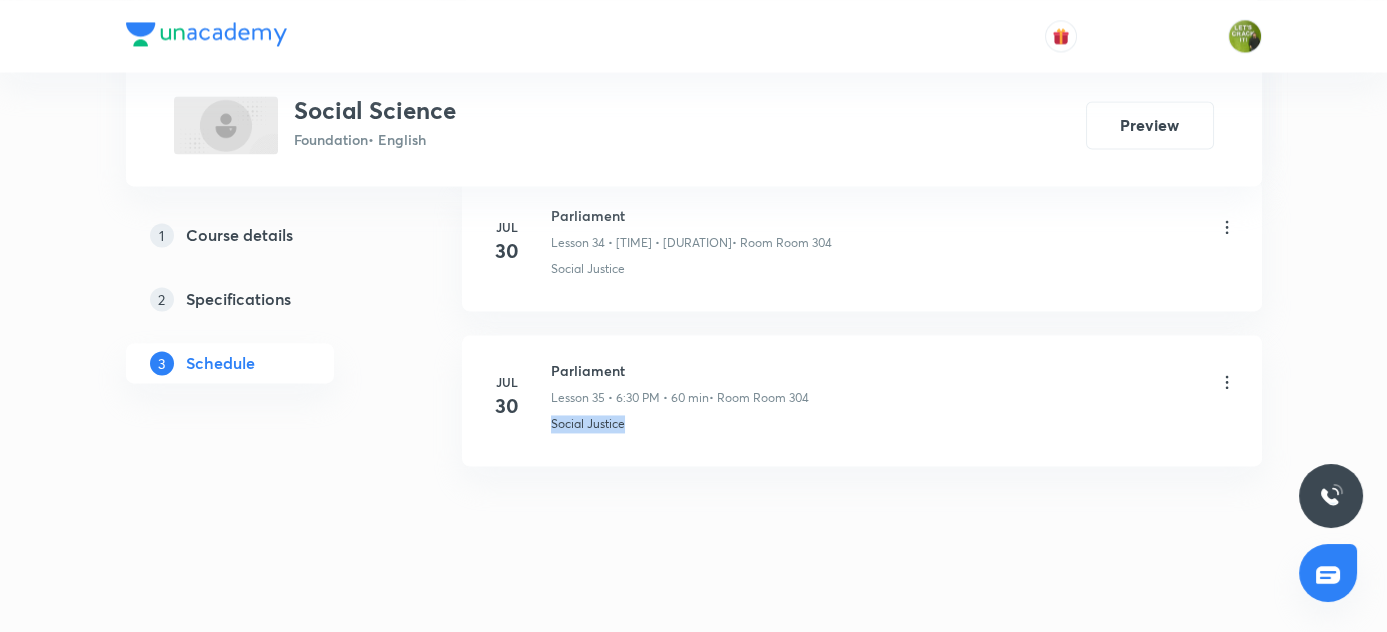 drag, startPoint x: 549, startPoint y: 401, endPoint x: 642, endPoint y: 402, distance: 93.00538 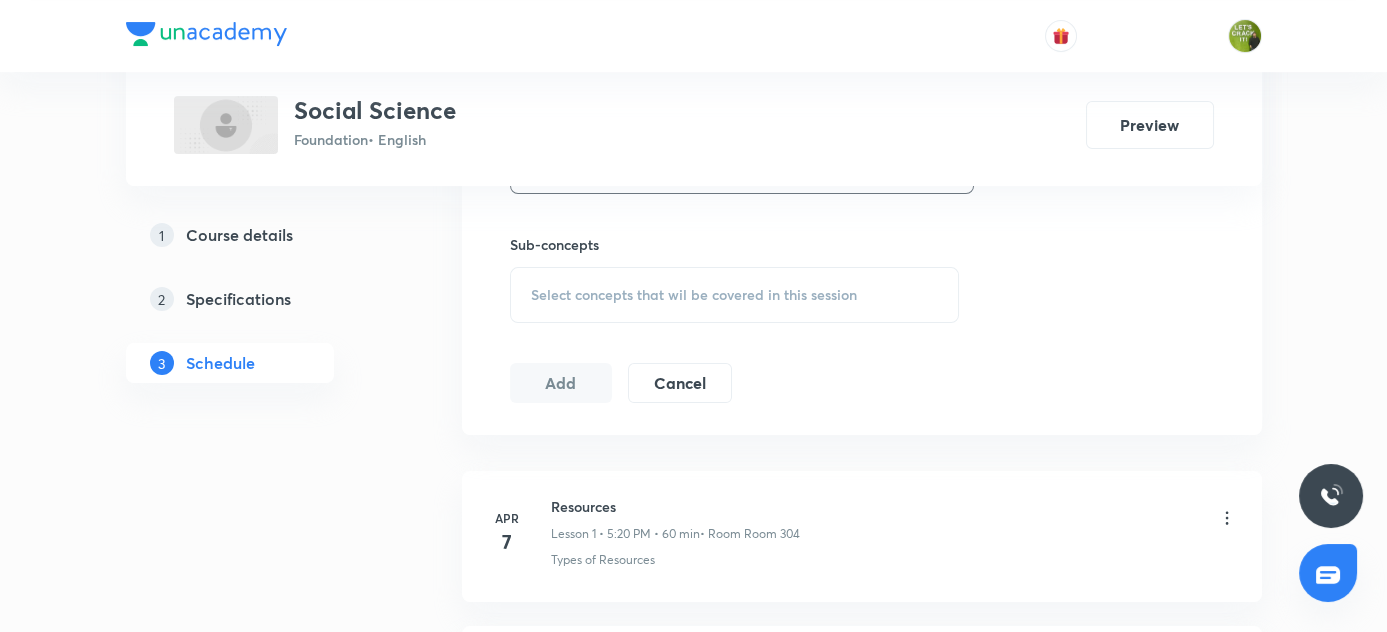 scroll, scrollTop: 950, scrollLeft: 0, axis: vertical 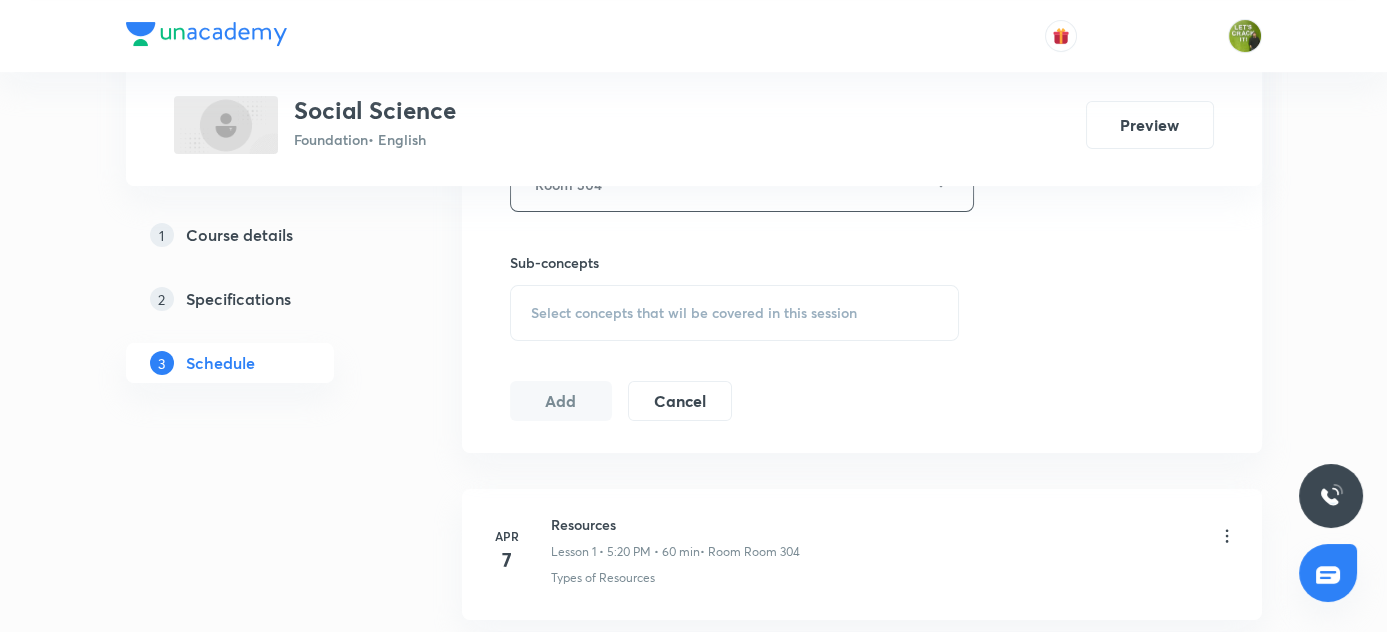 click on "Select concepts that wil be covered in this session" at bounding box center (694, 313) 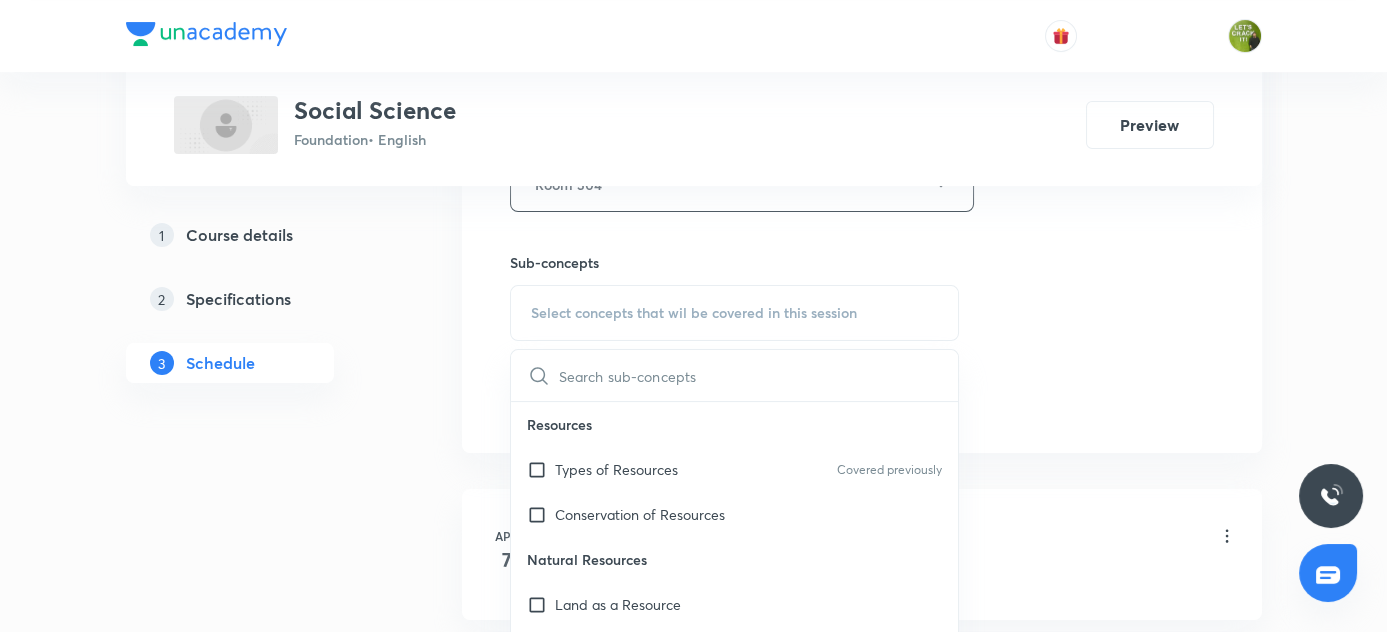 click at bounding box center [759, 375] 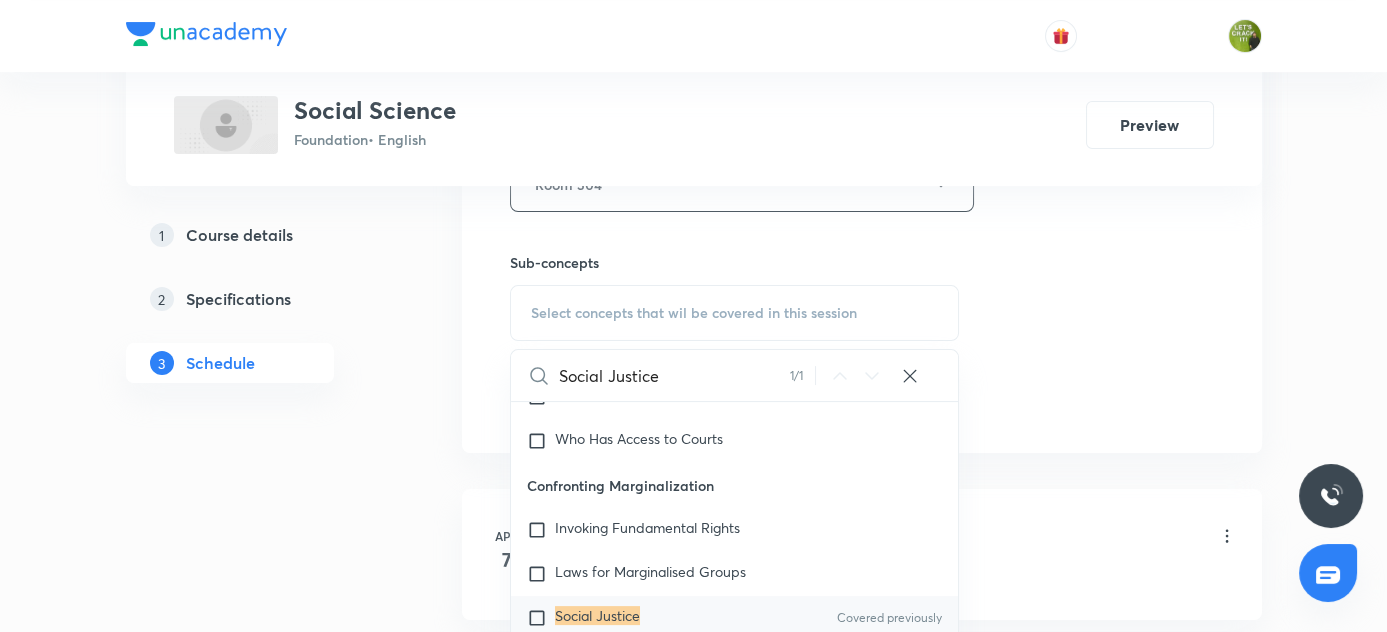 scroll, scrollTop: 1696, scrollLeft: 0, axis: vertical 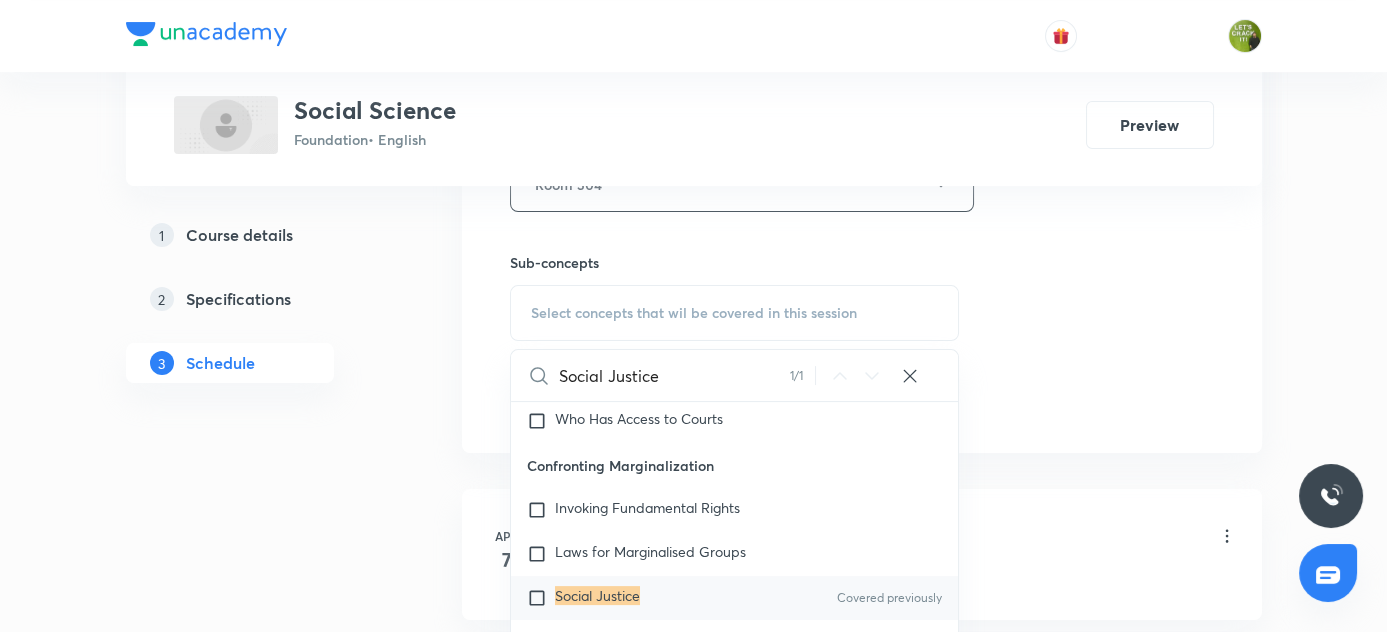 type on "Social Justice" 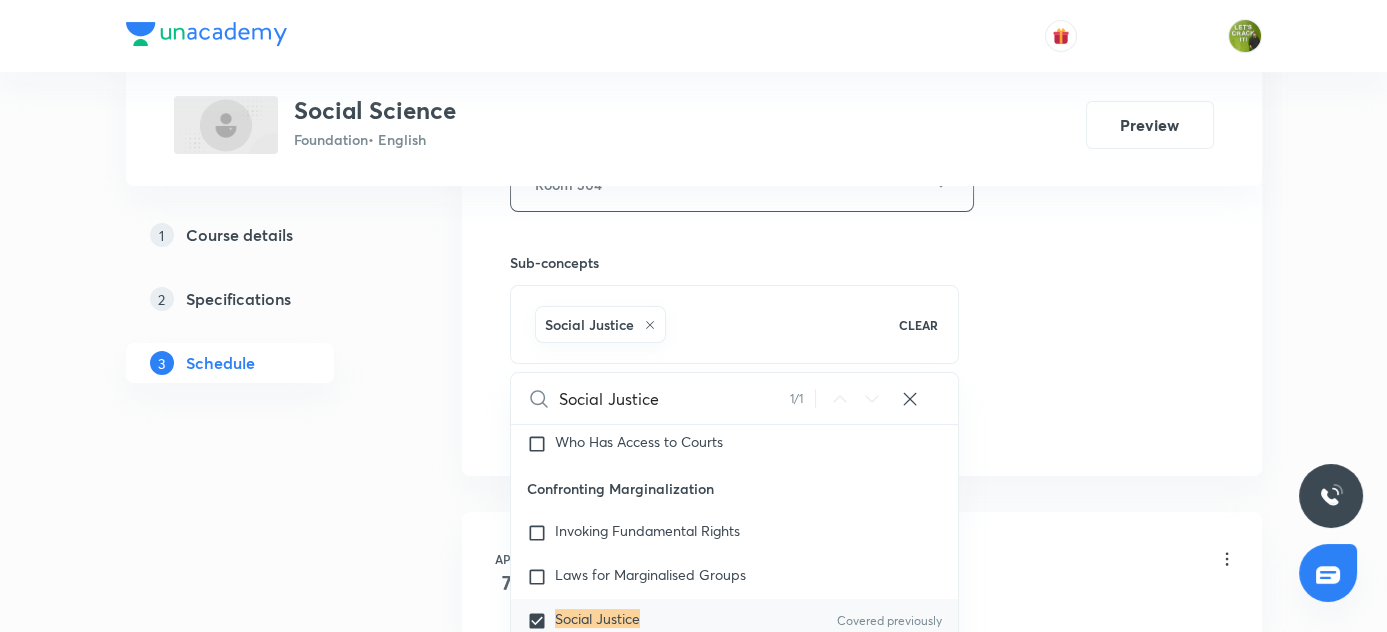 drag, startPoint x: 366, startPoint y: 567, endPoint x: 425, endPoint y: 532, distance: 68.60029 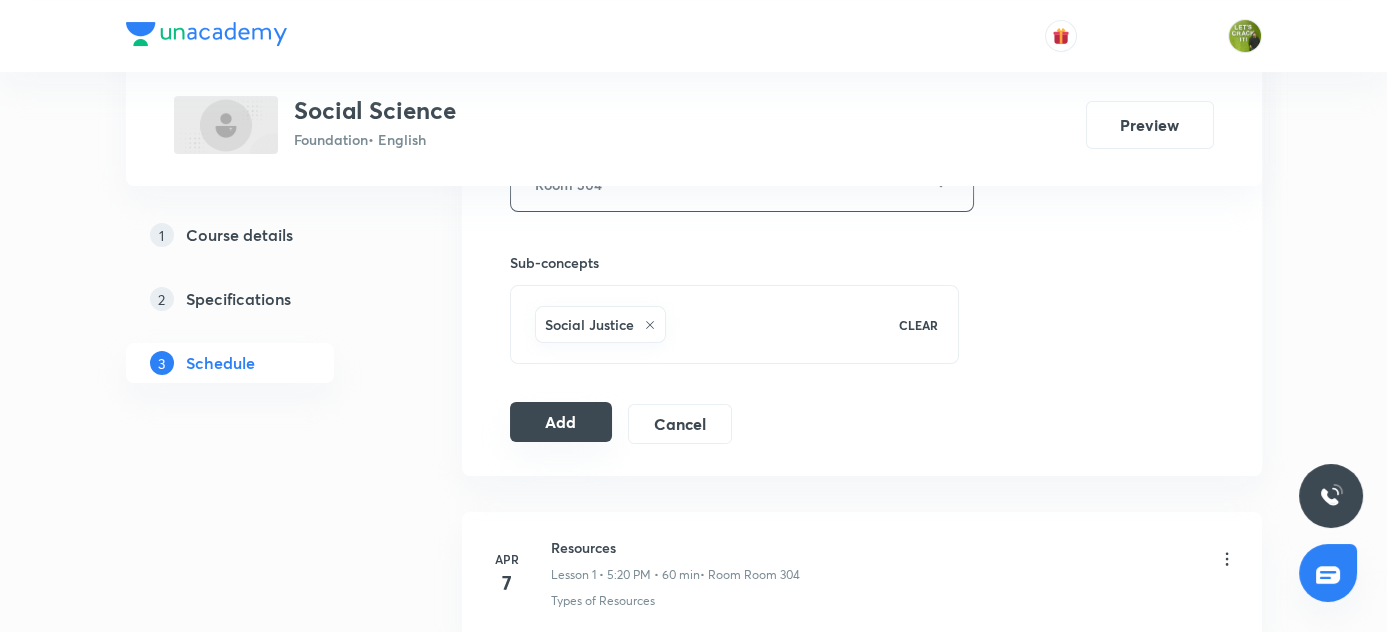 click on "Add" at bounding box center [561, 422] 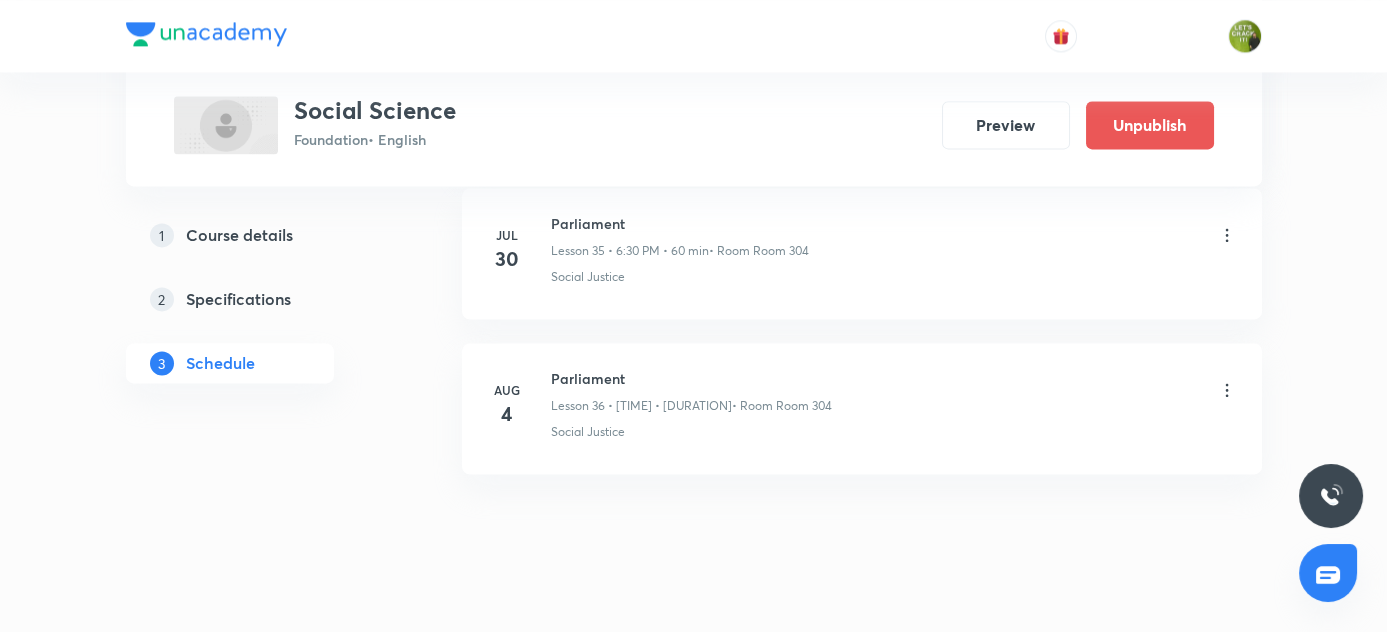 scroll, scrollTop: 5612, scrollLeft: 0, axis: vertical 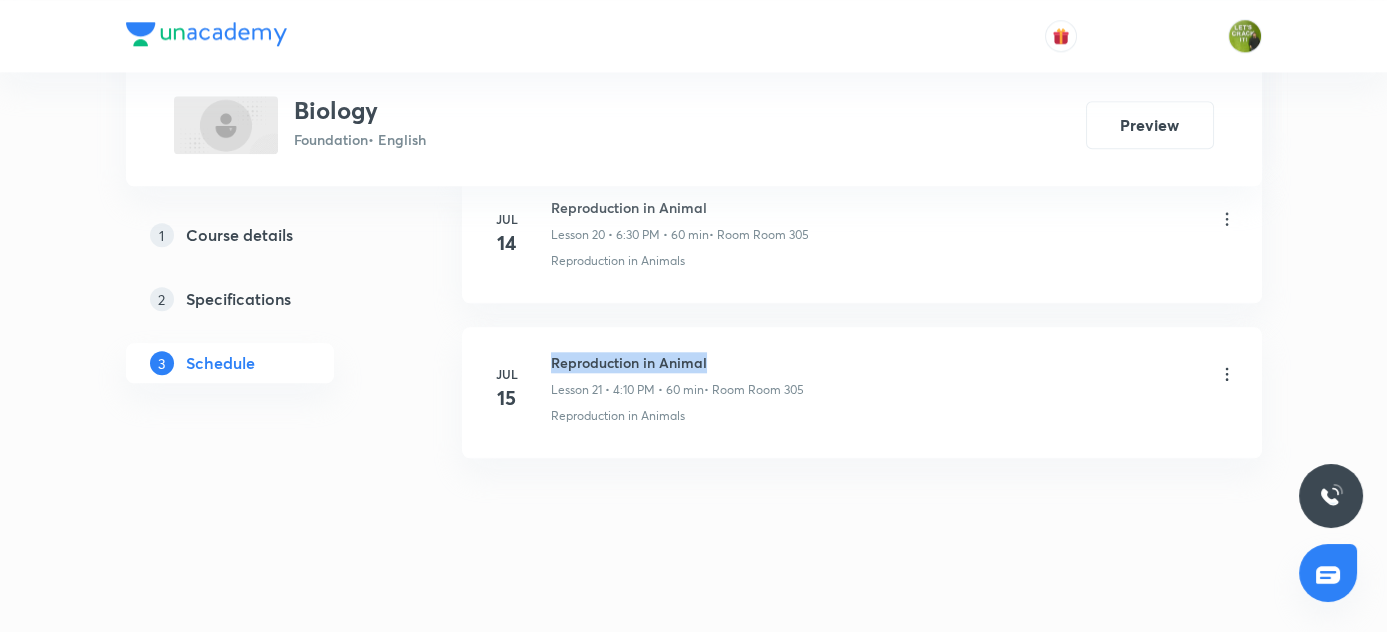 drag, startPoint x: 552, startPoint y: 345, endPoint x: 757, endPoint y: 340, distance: 205.06097 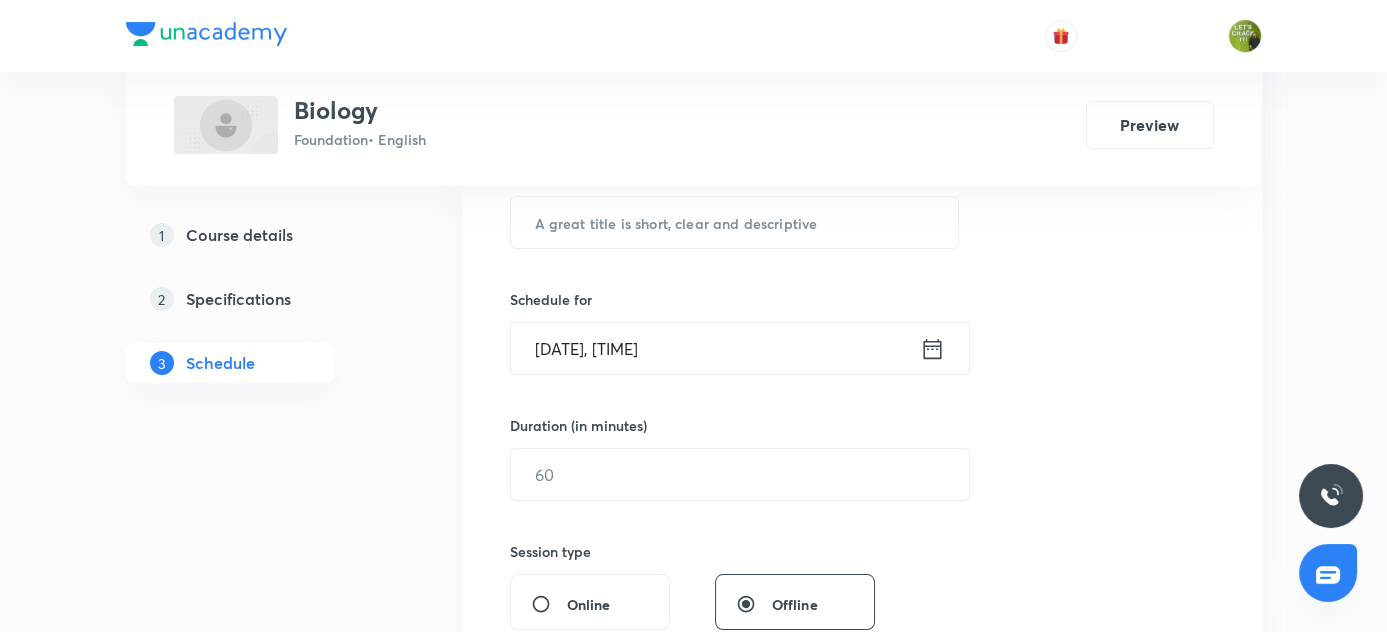 scroll, scrollTop: 341, scrollLeft: 0, axis: vertical 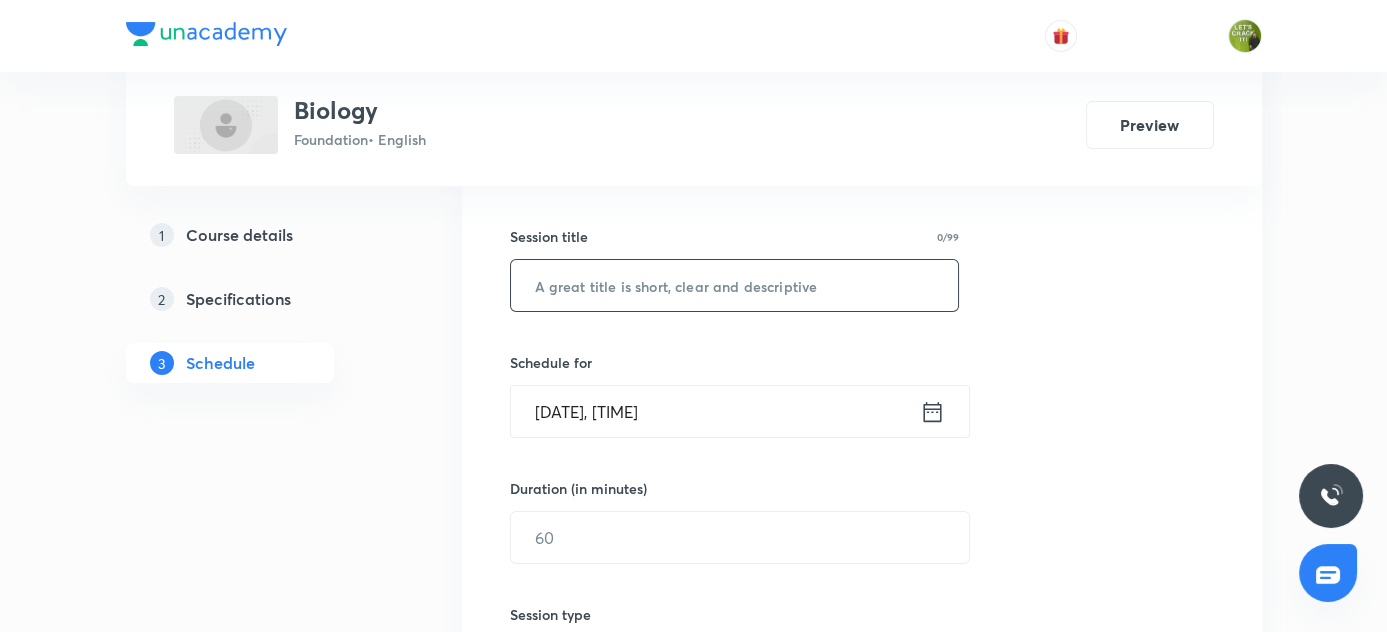 click at bounding box center [735, 285] 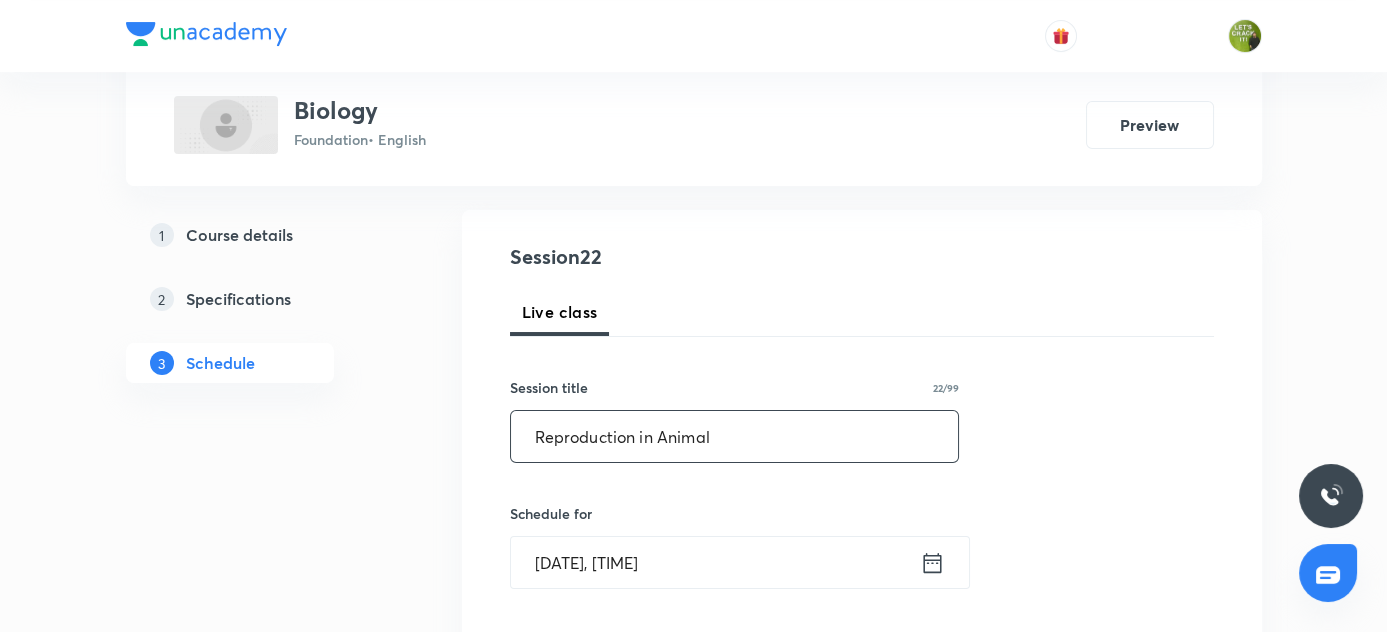scroll, scrollTop: 159, scrollLeft: 0, axis: vertical 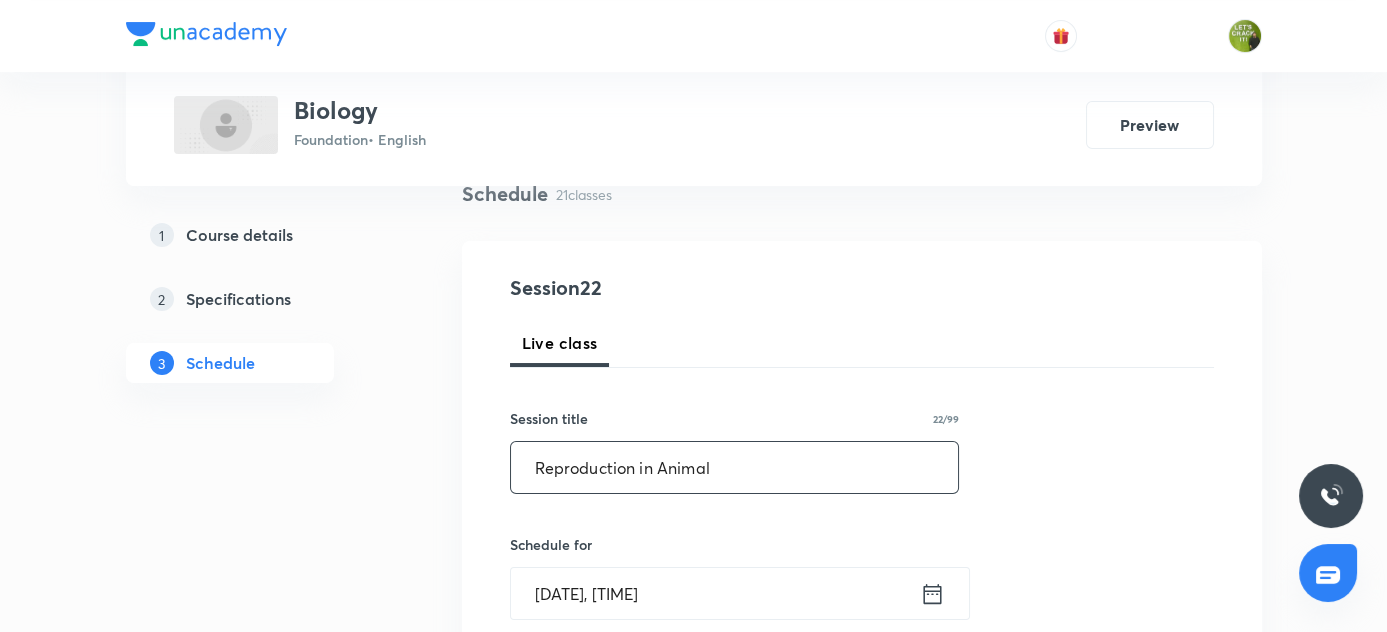 type on "Reproduction in Animal" 